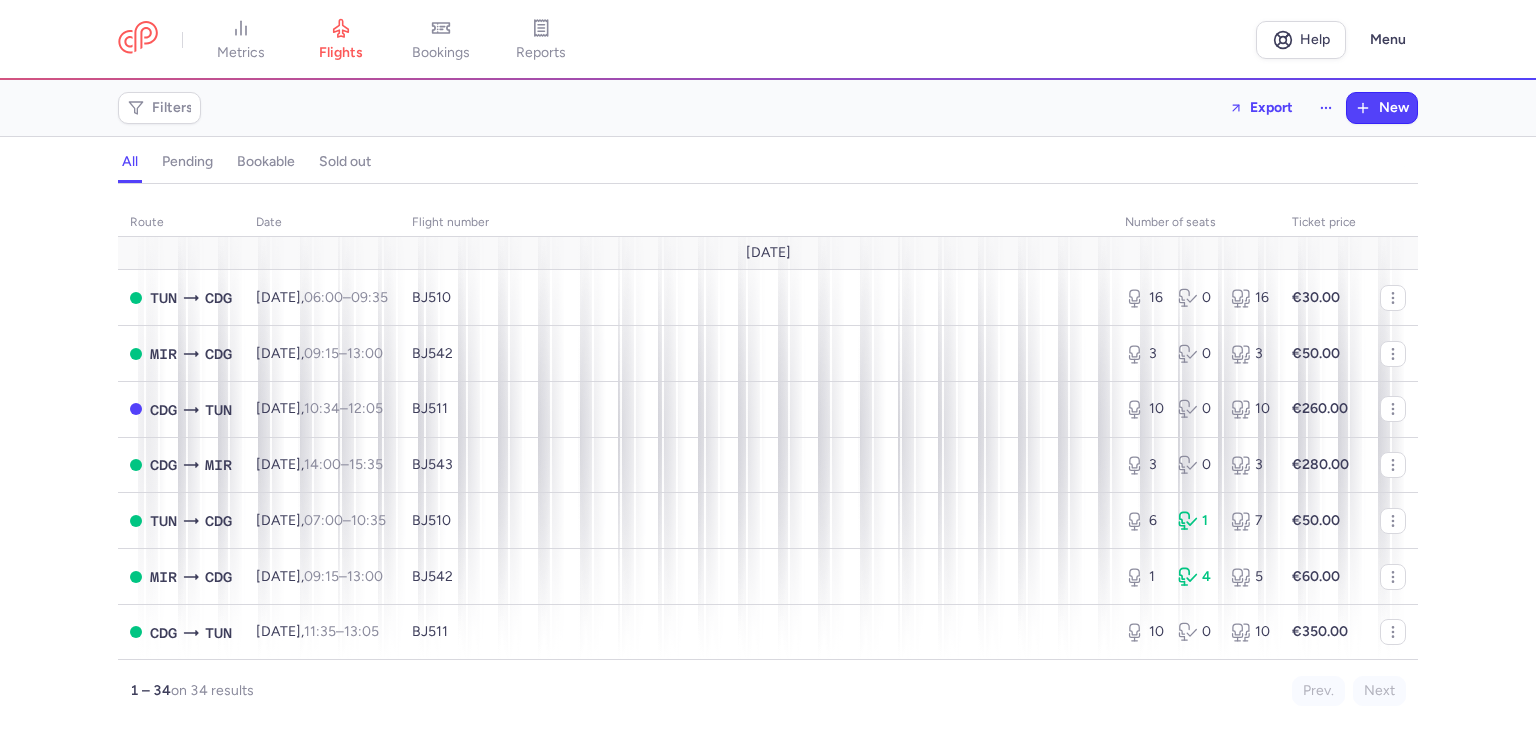scroll, scrollTop: 0, scrollLeft: 0, axis: both 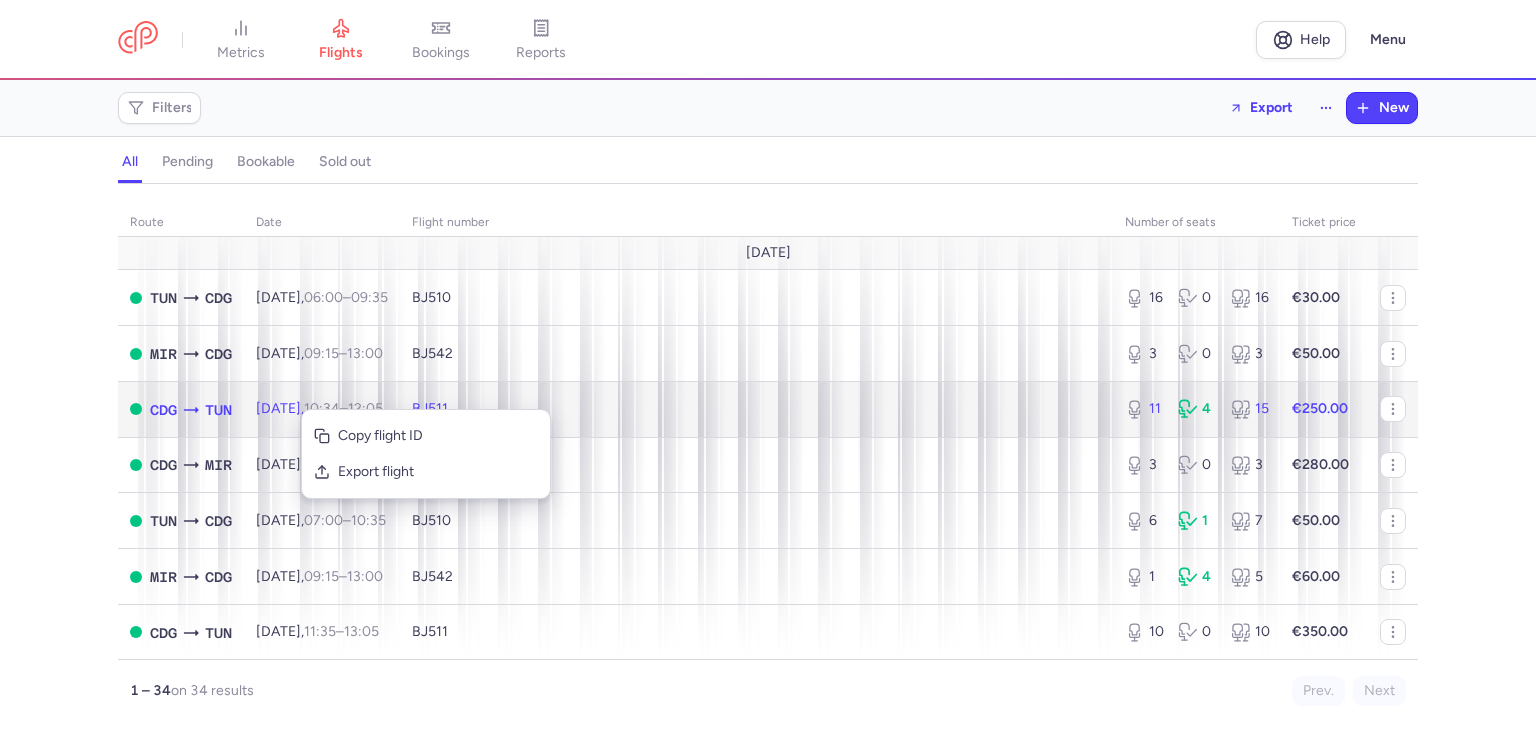 click on "Sun, 13 Jul,  10:34  –  12:05  +0" at bounding box center (319, 408) 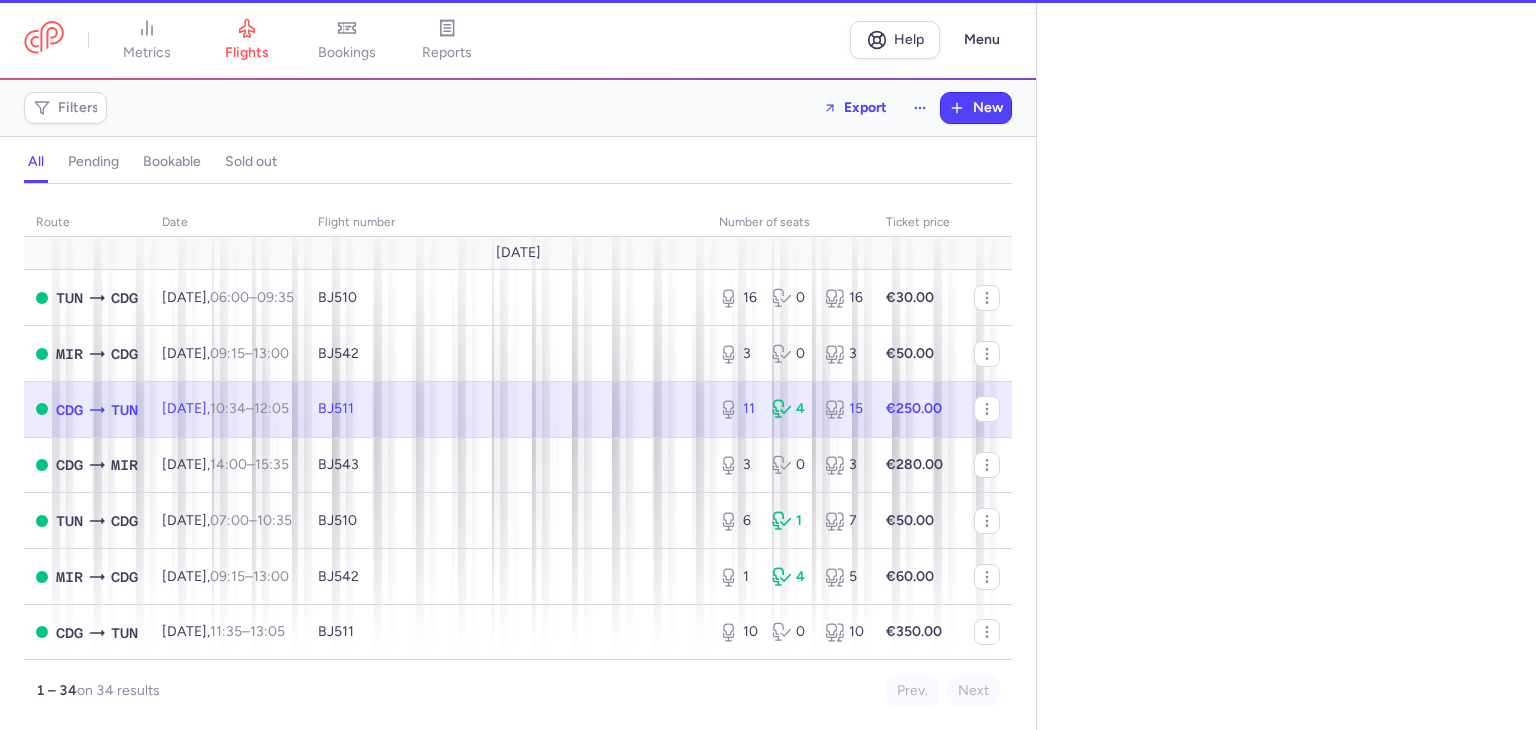 select on "hours" 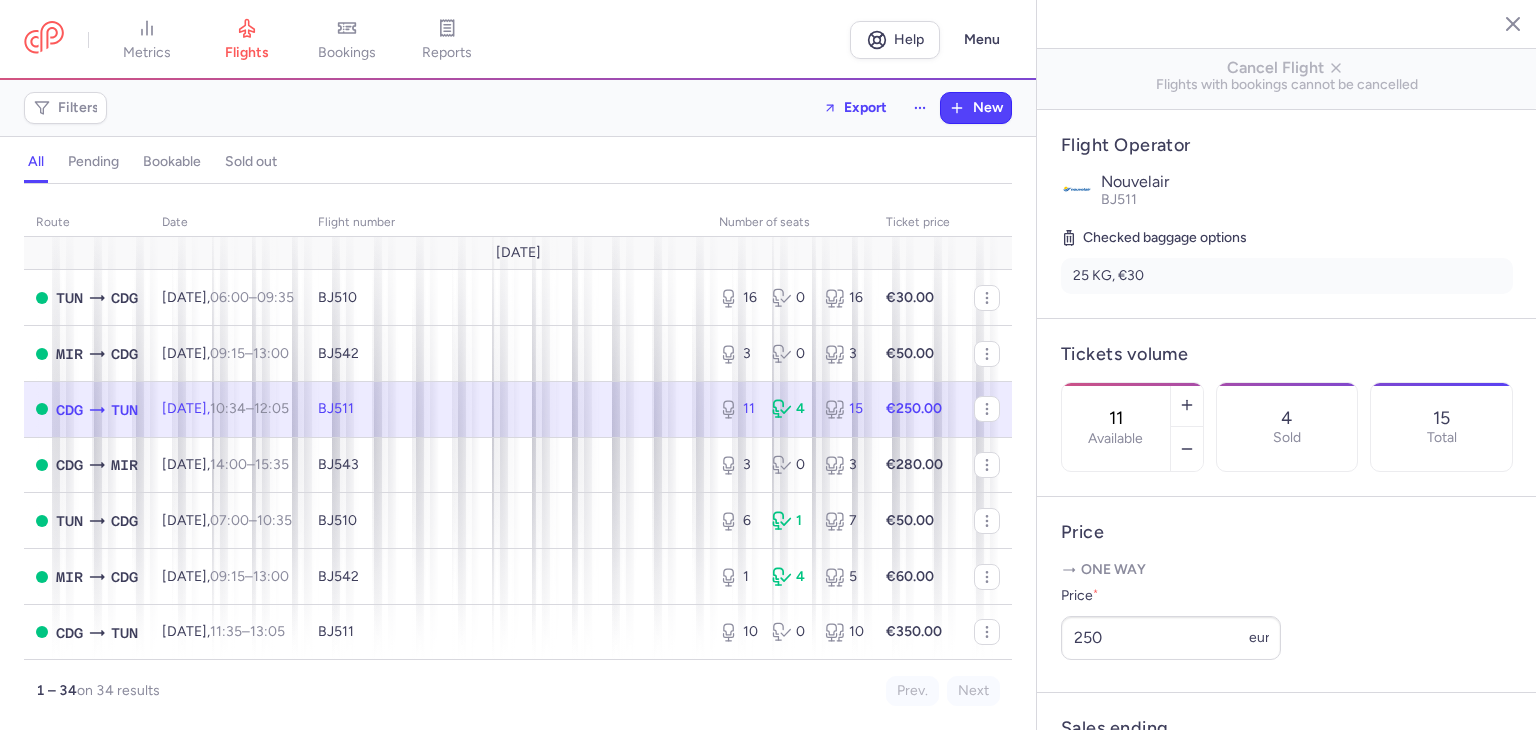 scroll, scrollTop: 360, scrollLeft: 0, axis: vertical 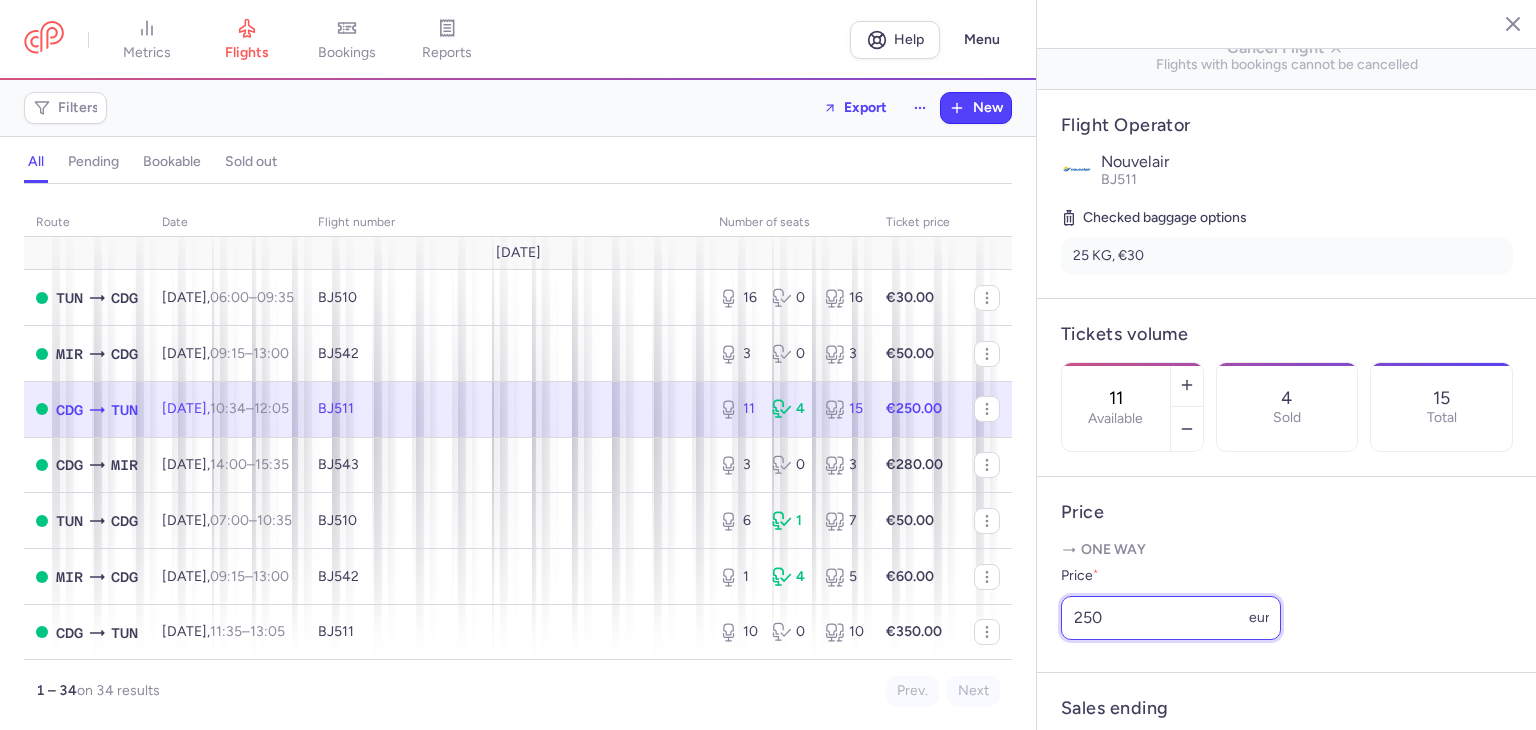 click on "250" at bounding box center (1171, 618) 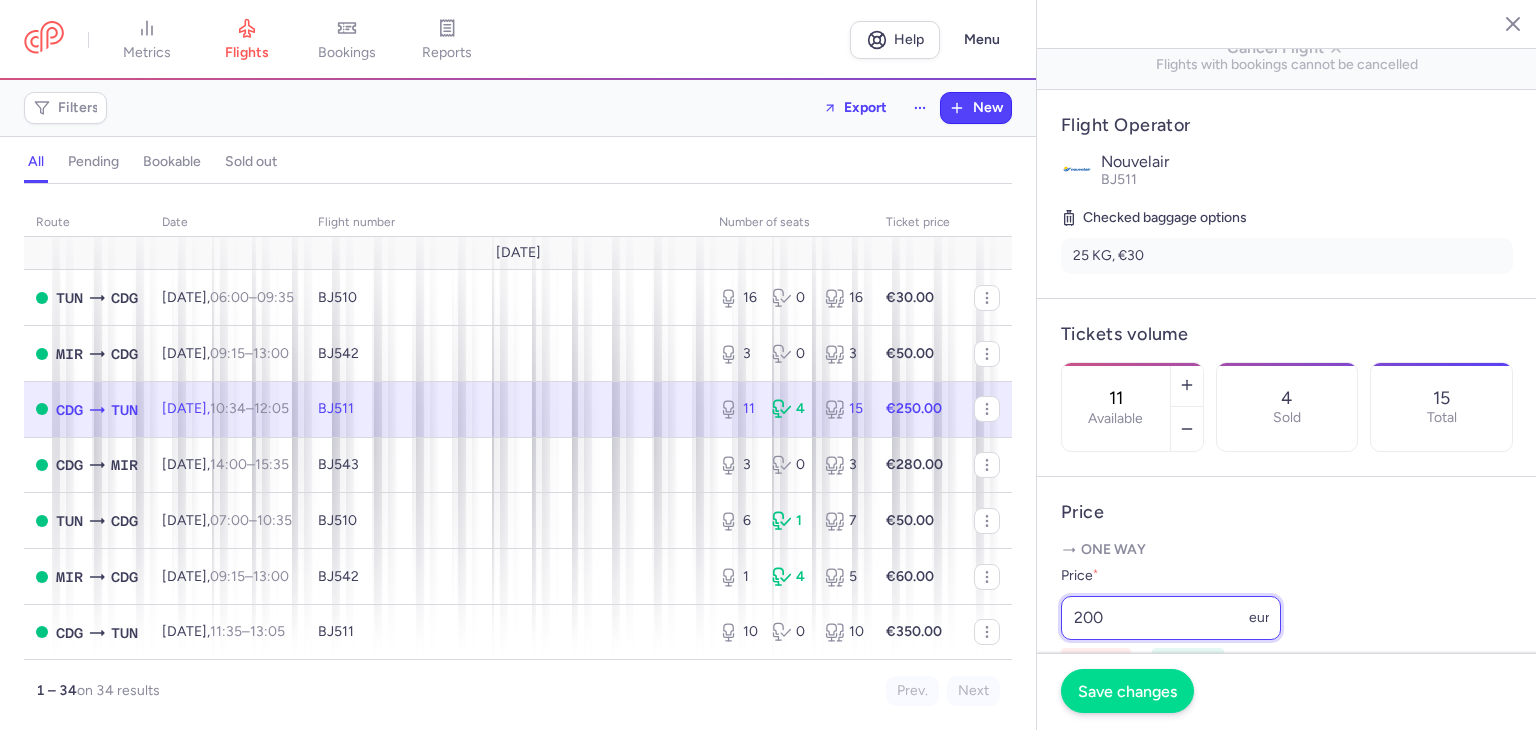 type on "200" 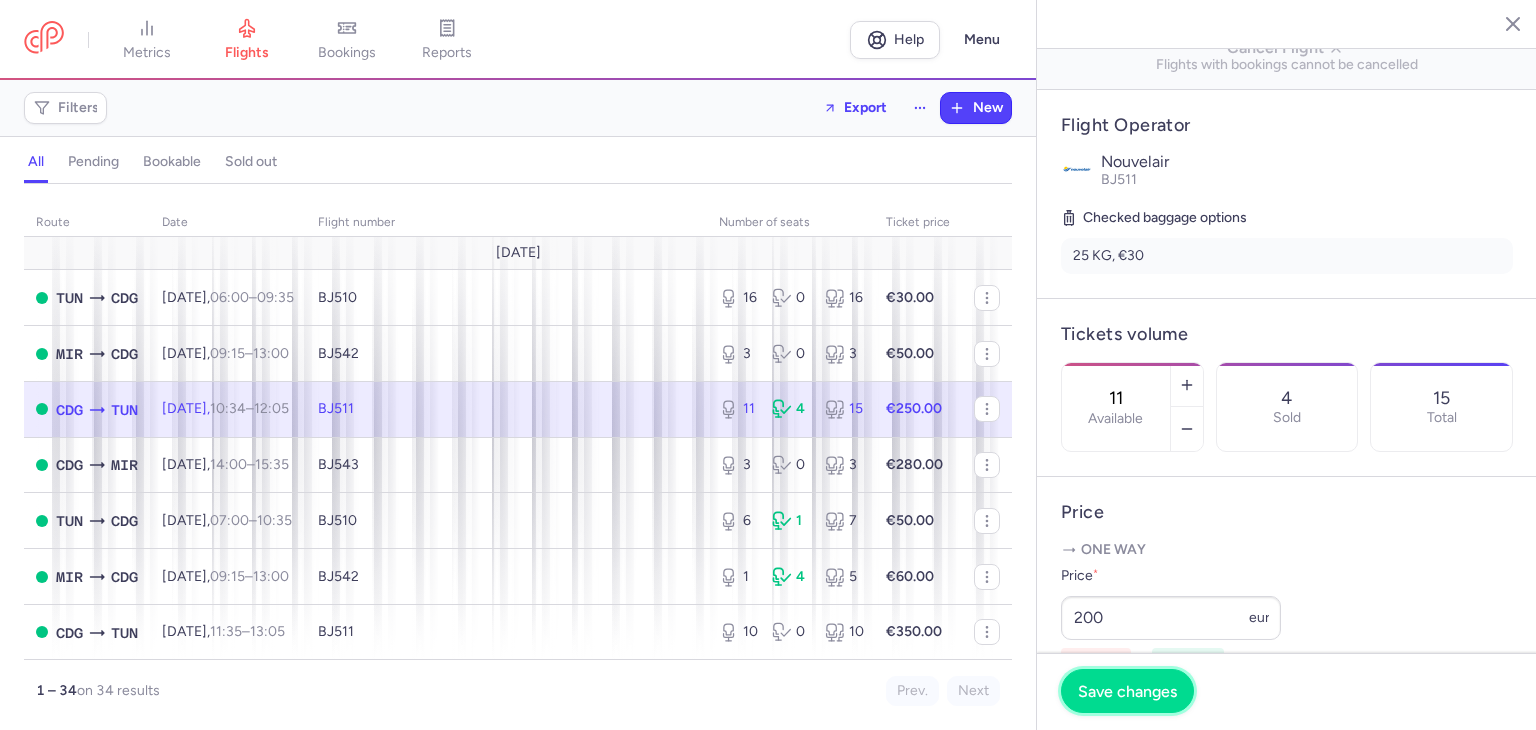 click on "Save changes" at bounding box center (1127, 691) 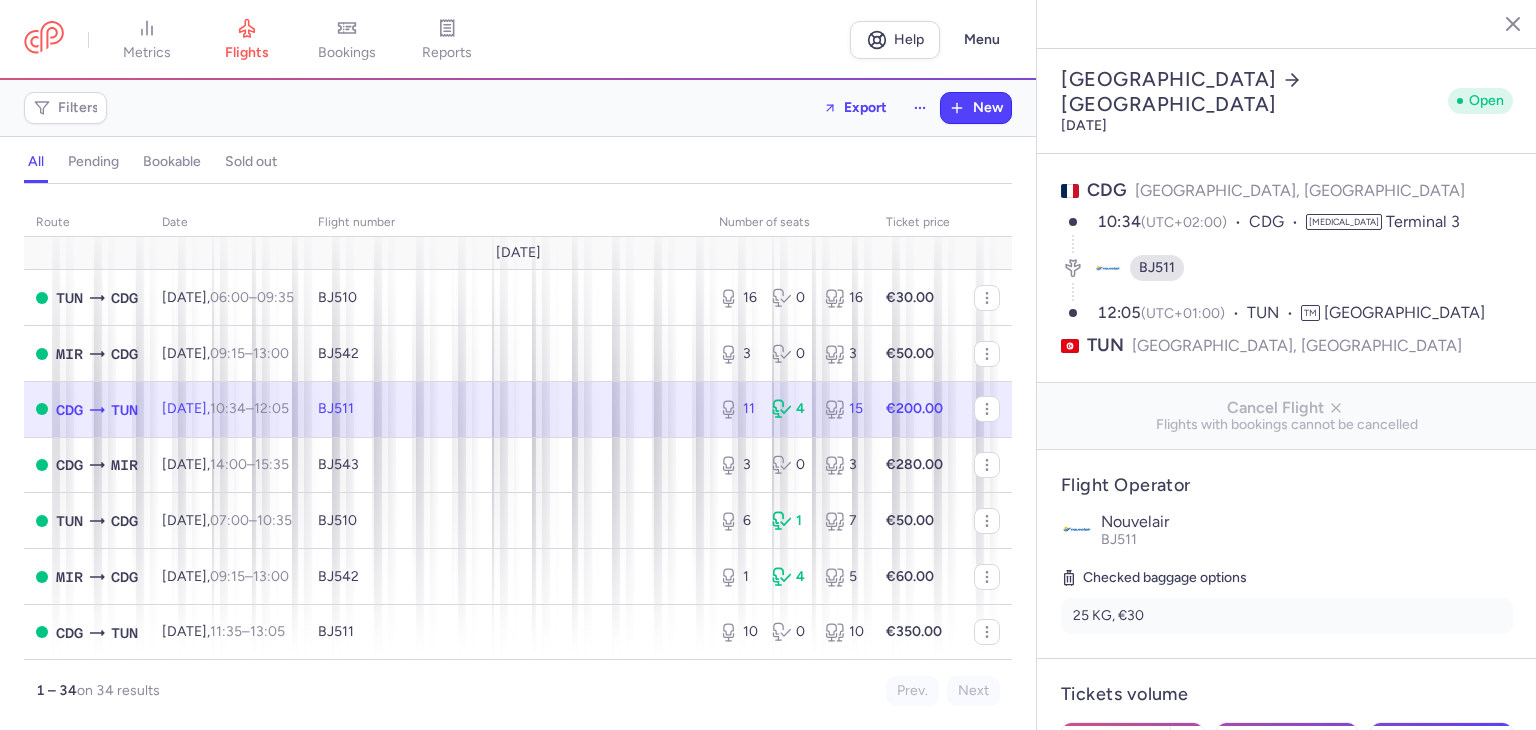 select on "hours" 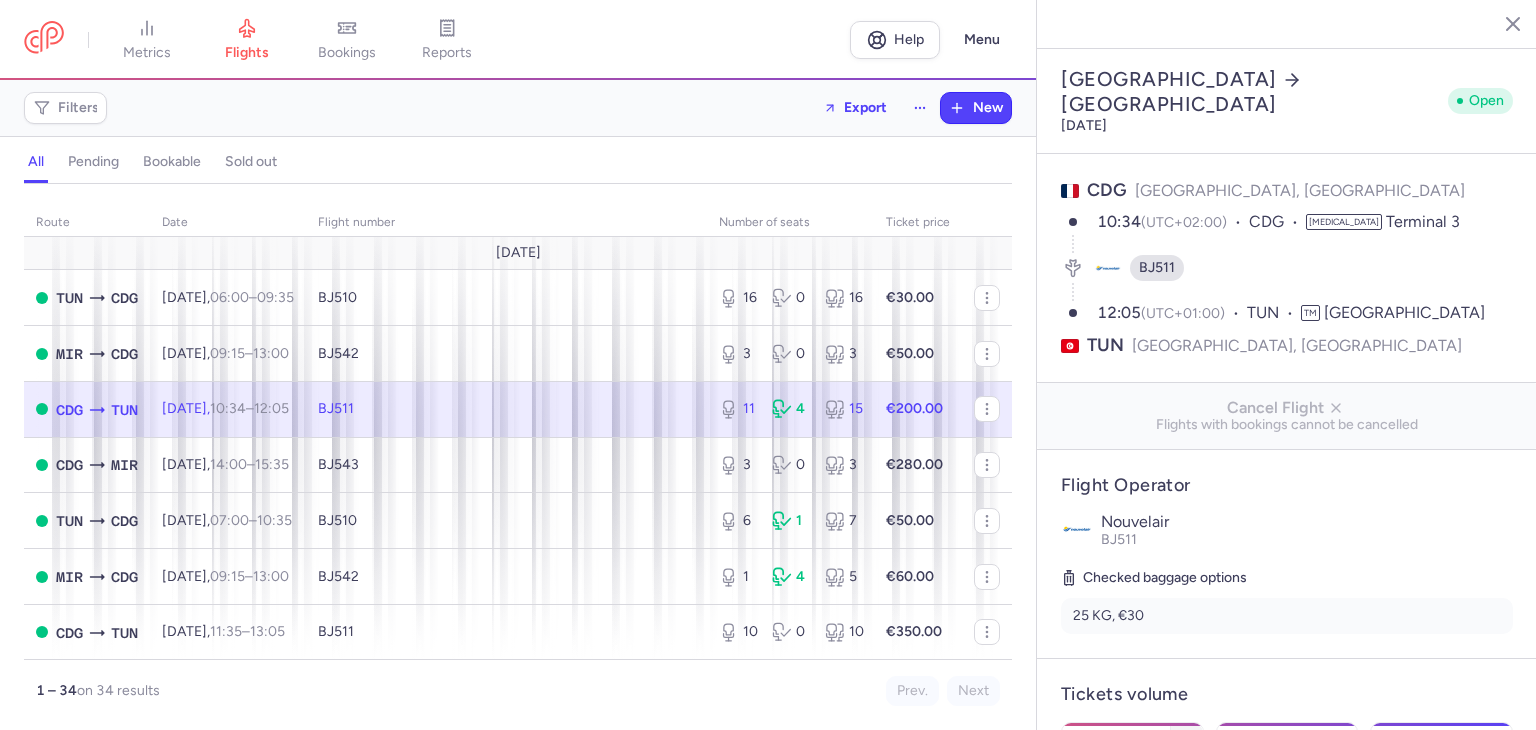 click 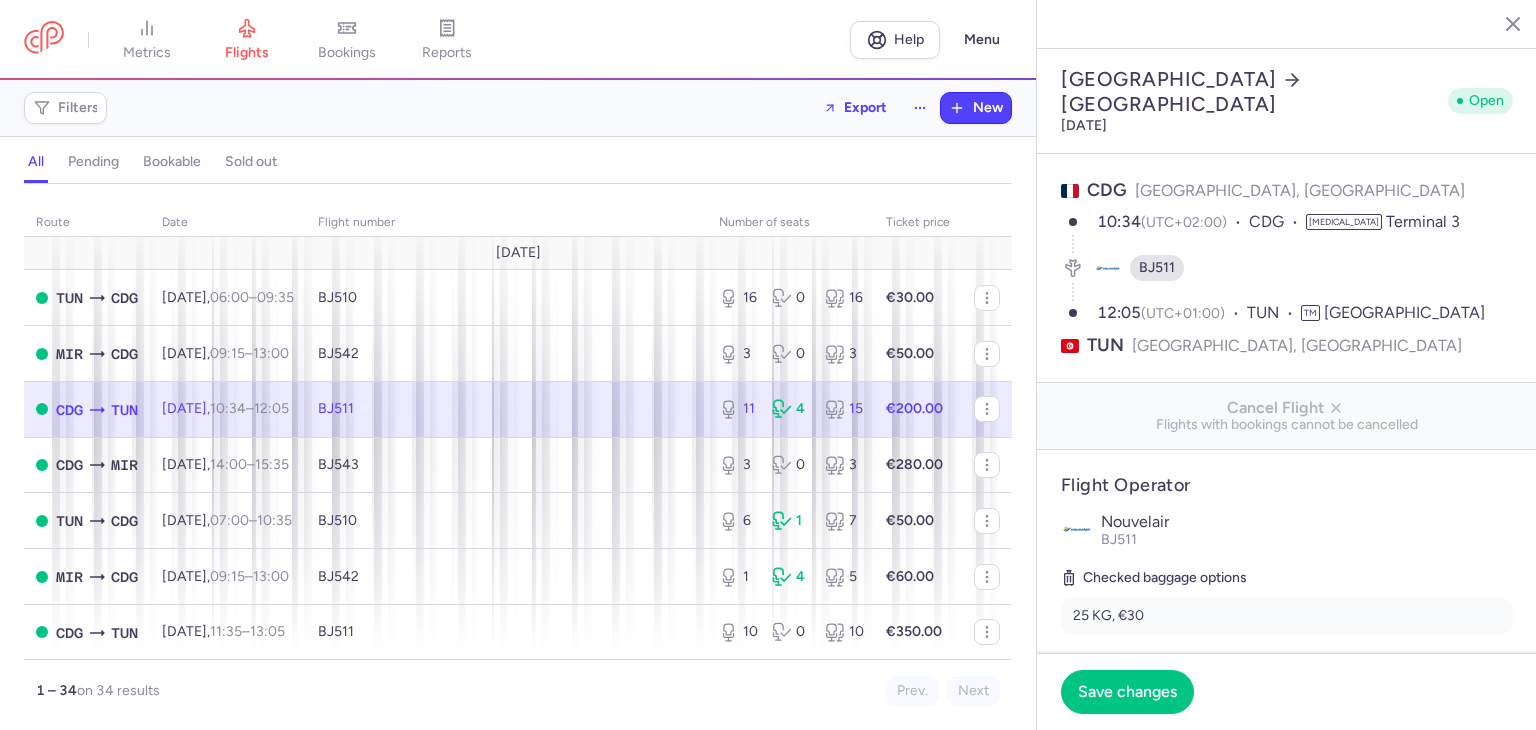 click on "Save changes" 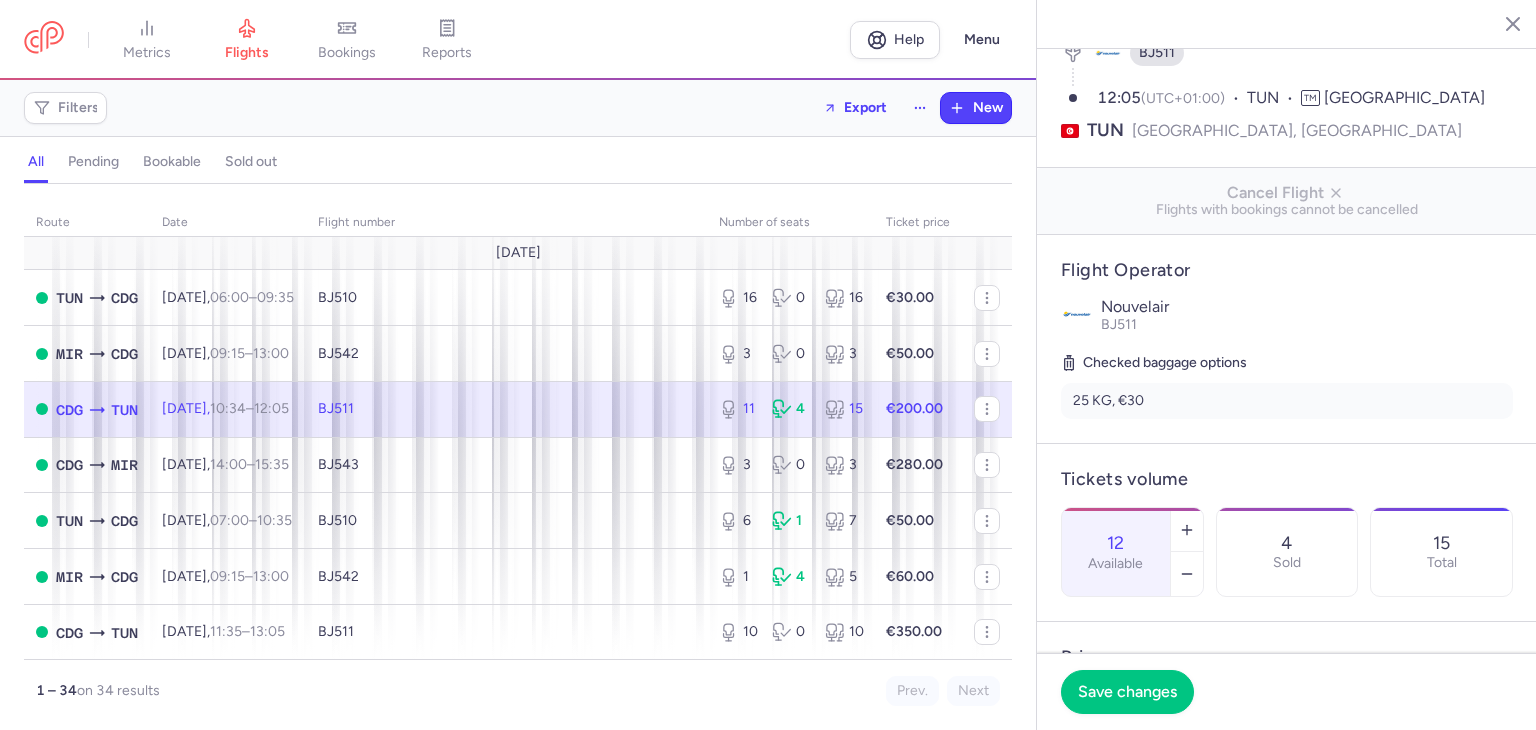 scroll, scrollTop: 212, scrollLeft: 0, axis: vertical 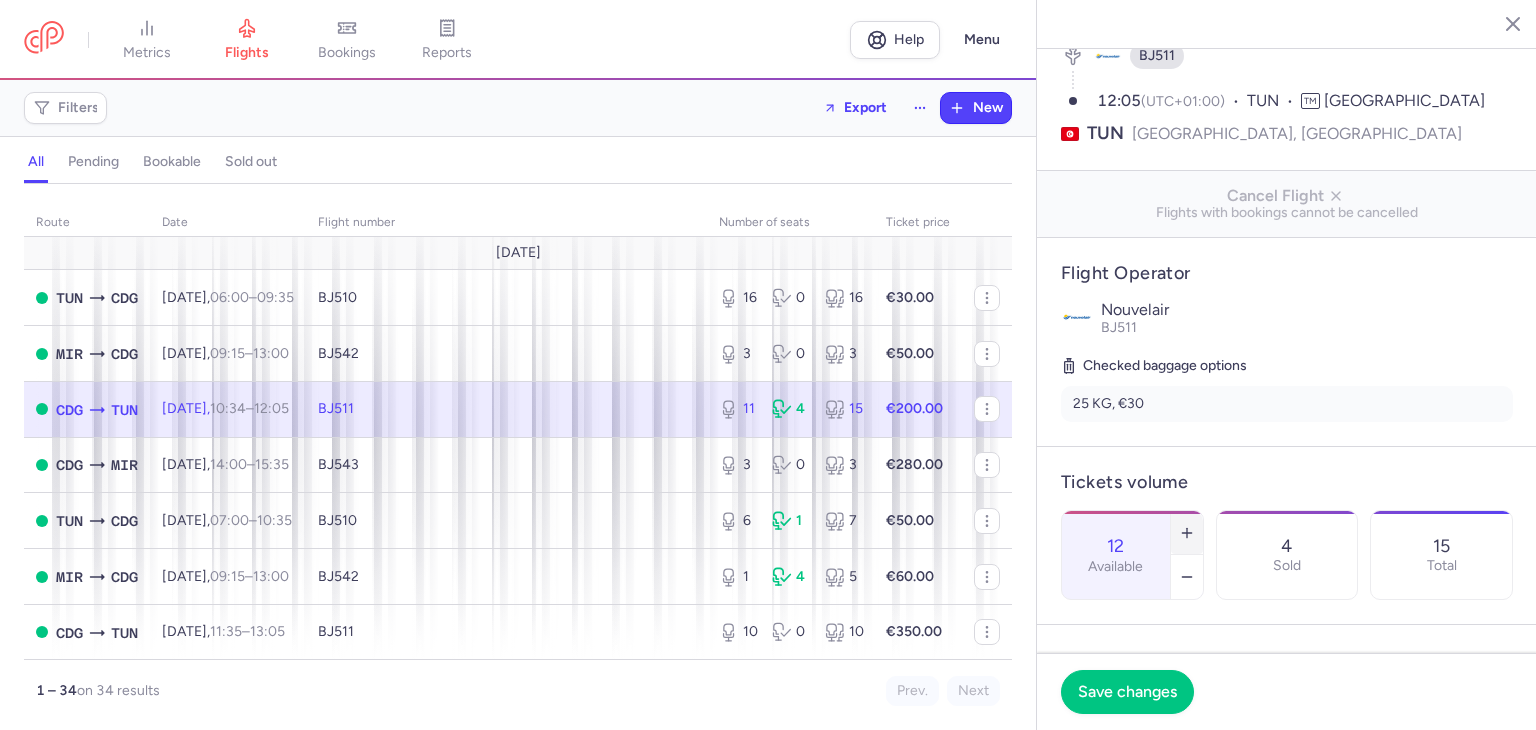 click 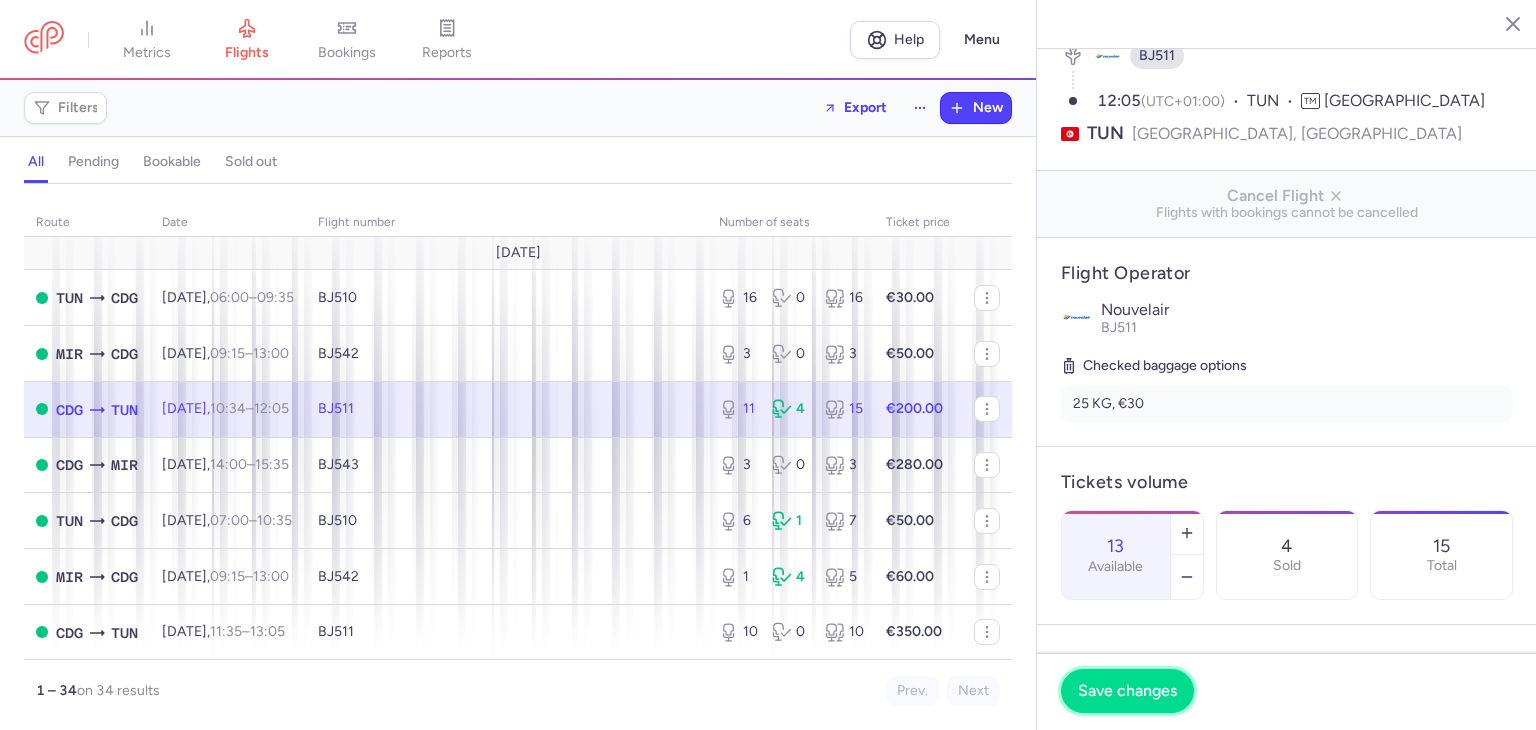 click on "Save changes" at bounding box center (1127, 691) 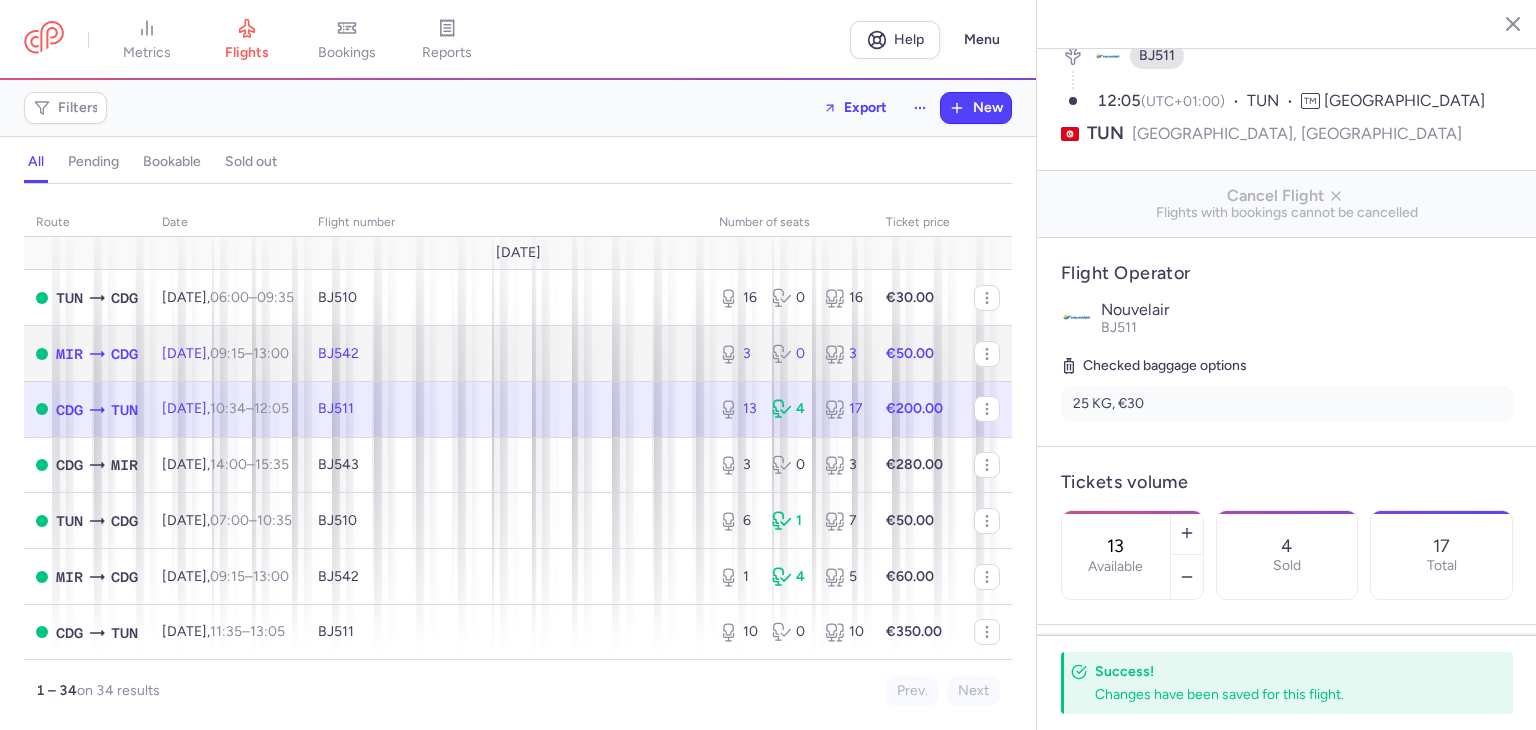 click on "BJ542" at bounding box center [506, 354] 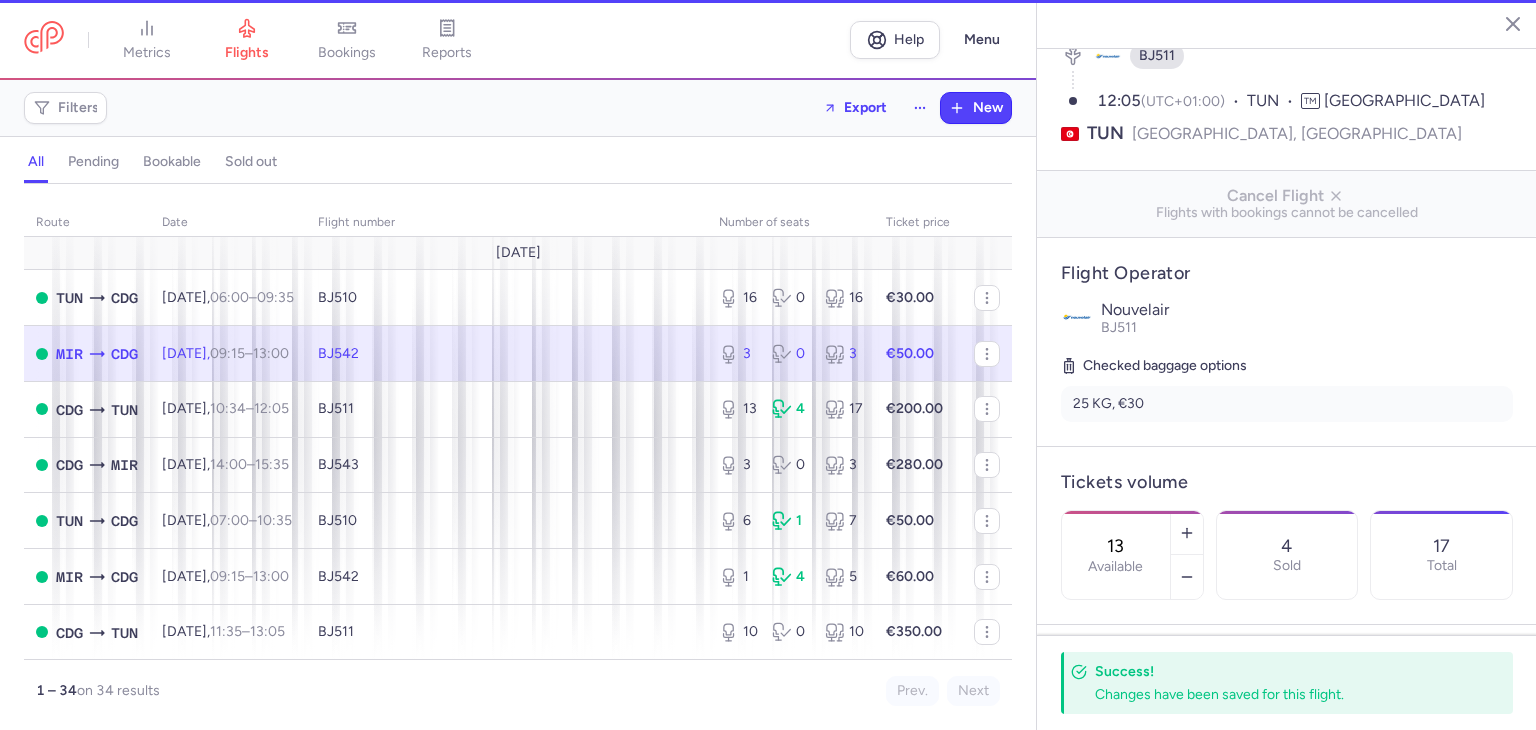 type on "3" 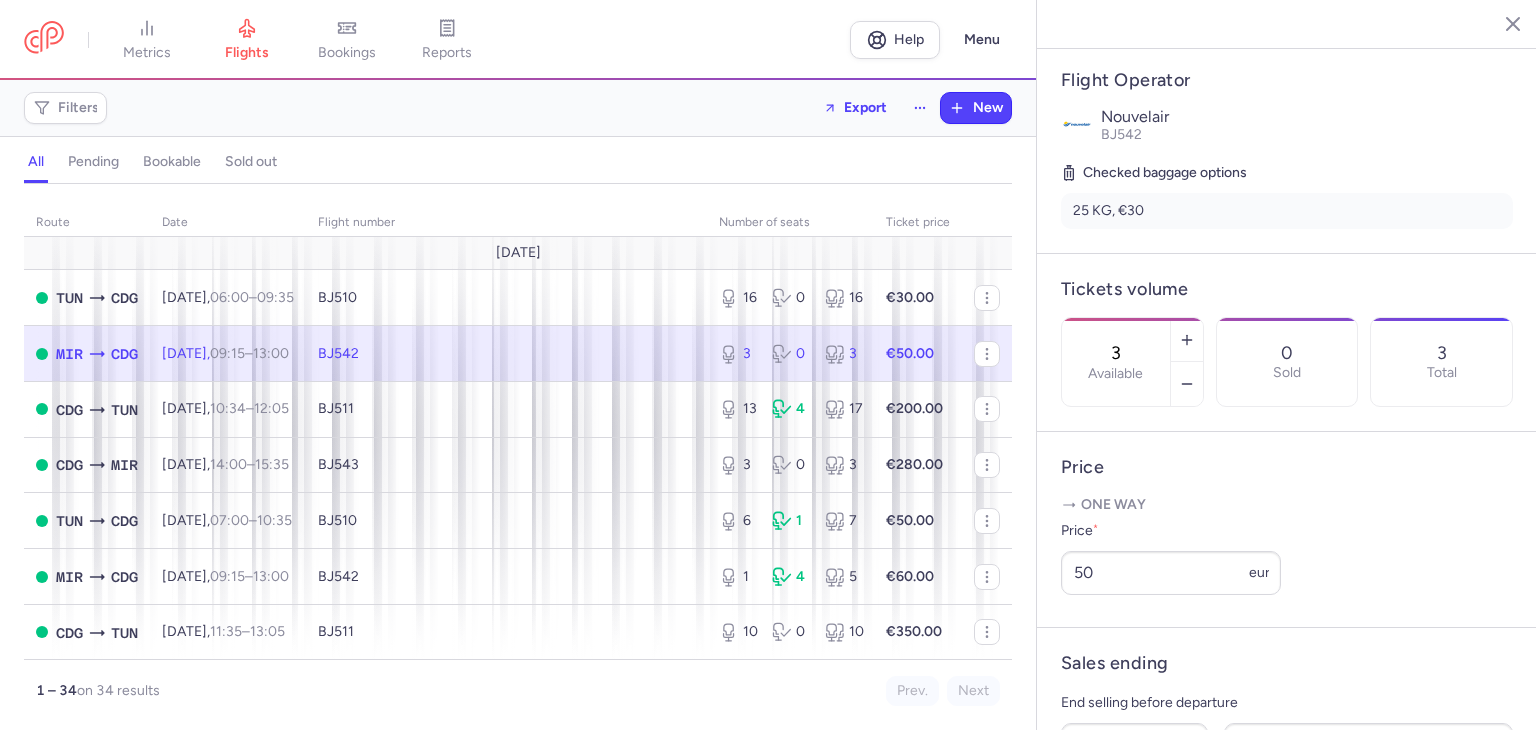scroll, scrollTop: 372, scrollLeft: 0, axis: vertical 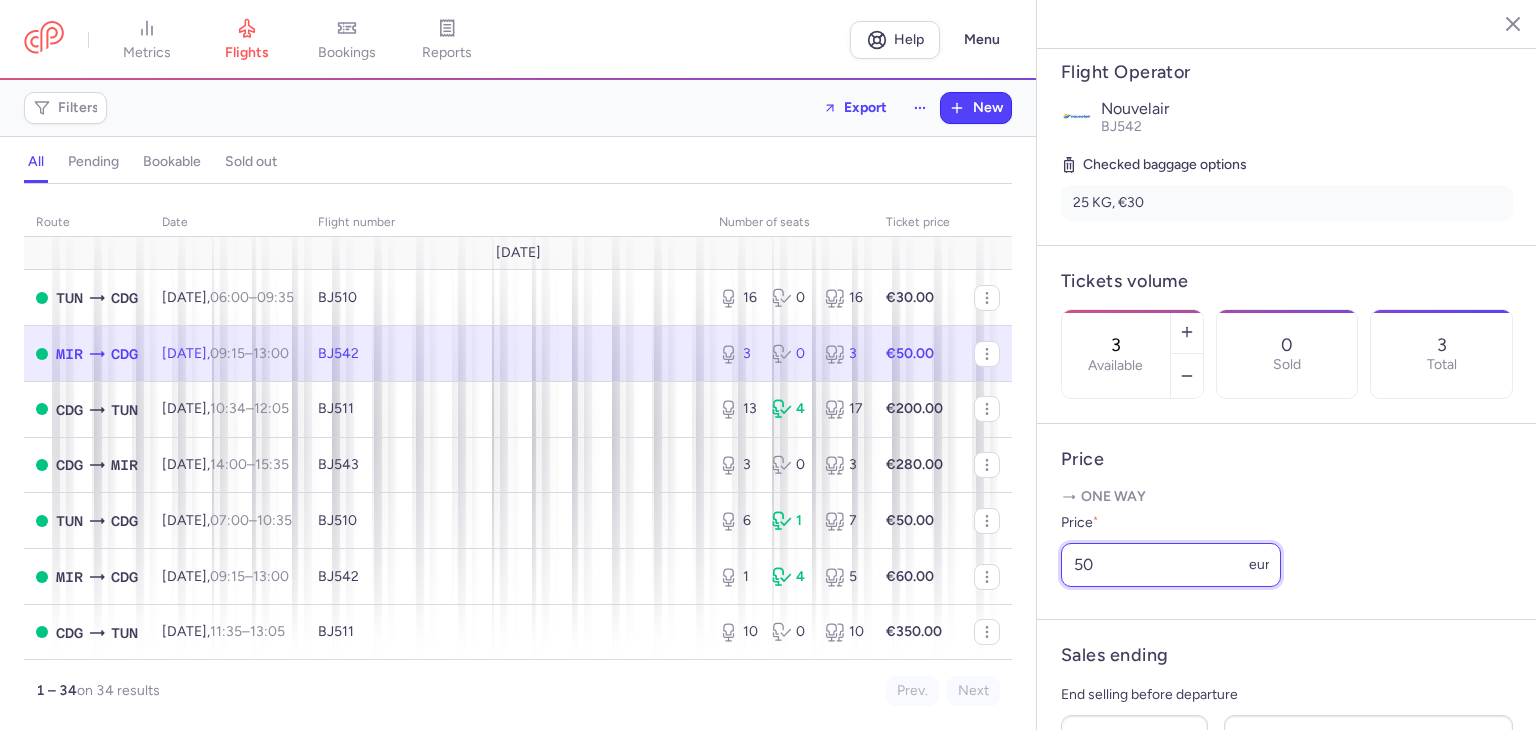 click on "50" at bounding box center [1171, 565] 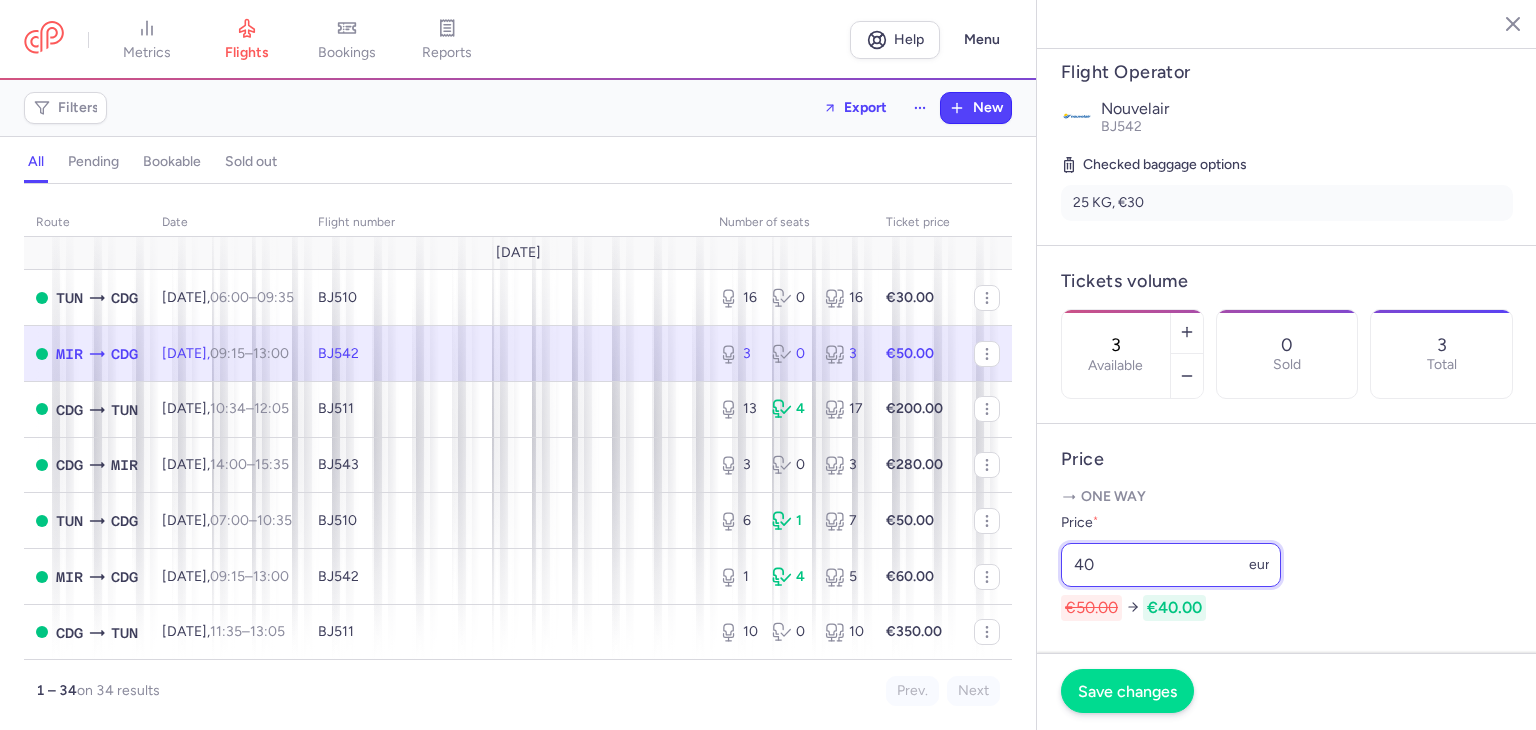 type on "40" 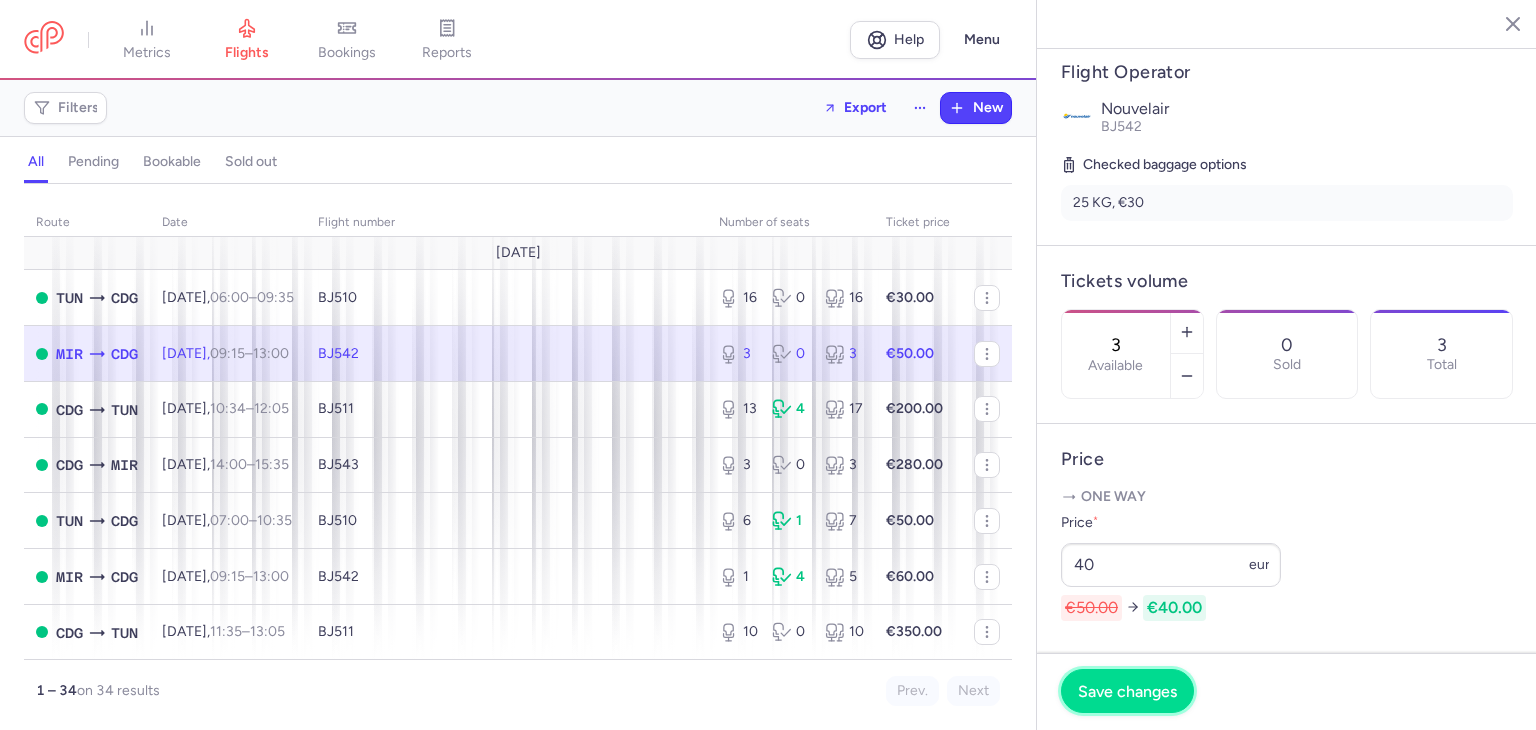 click on "Save changes" at bounding box center (1127, 691) 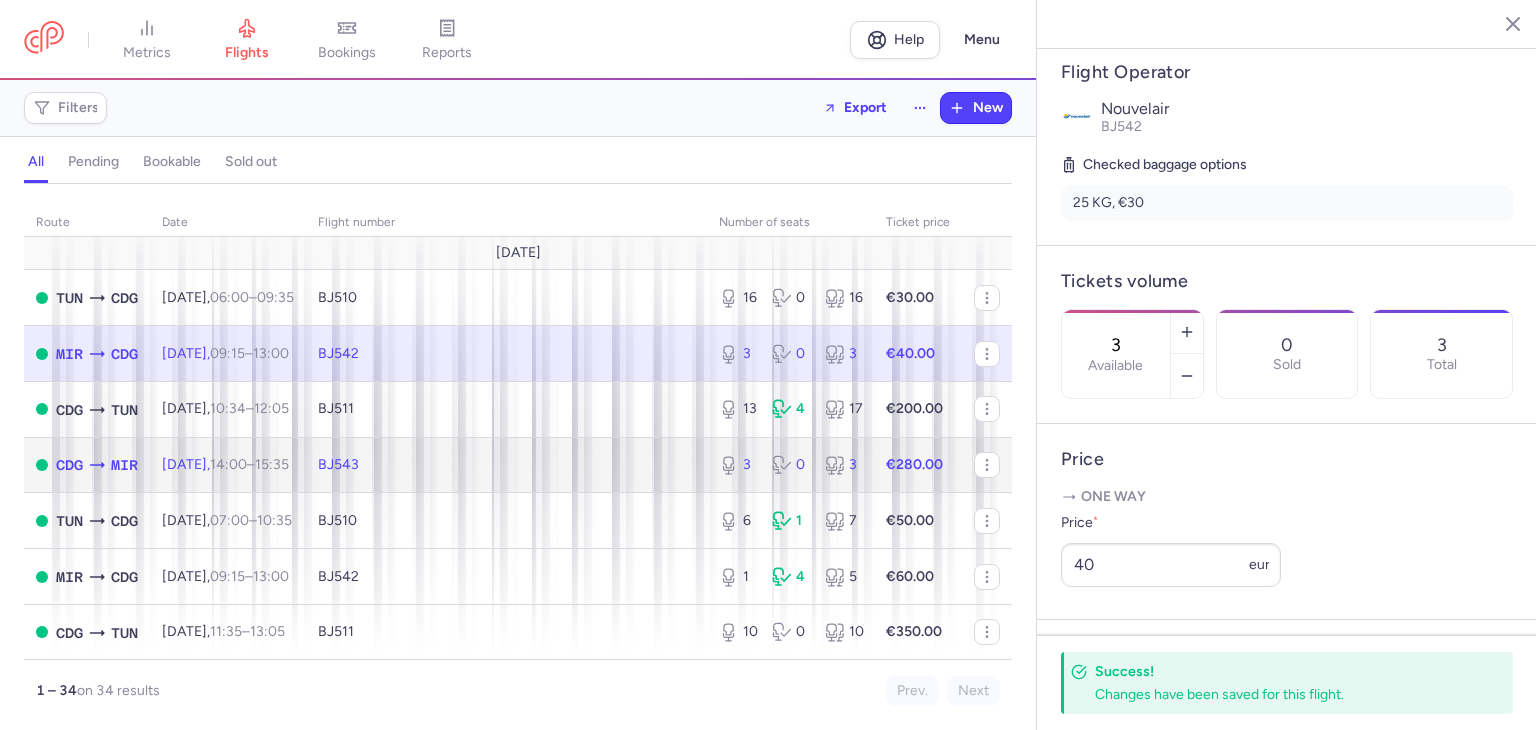 click on "BJ543" at bounding box center [506, 465] 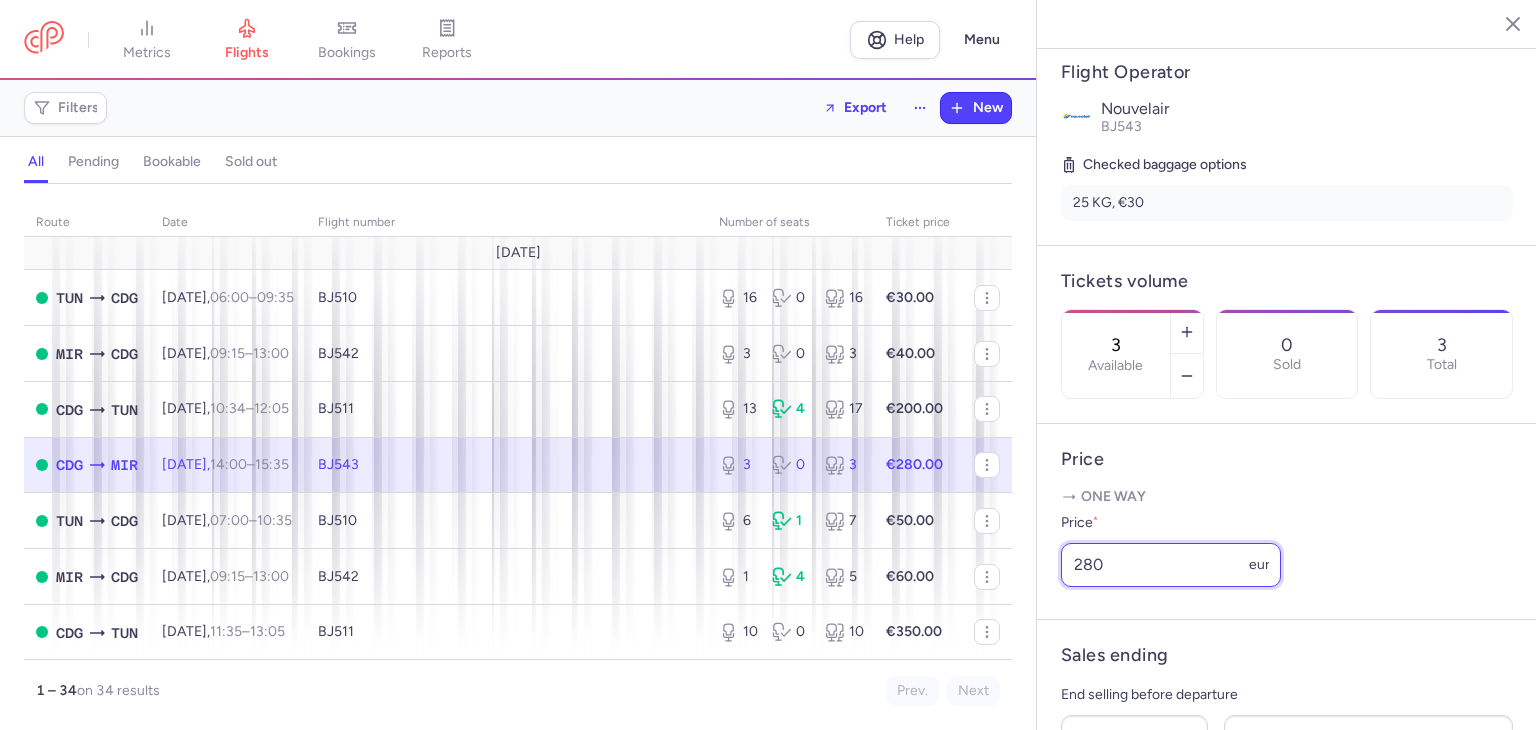 click on "280" at bounding box center (1171, 565) 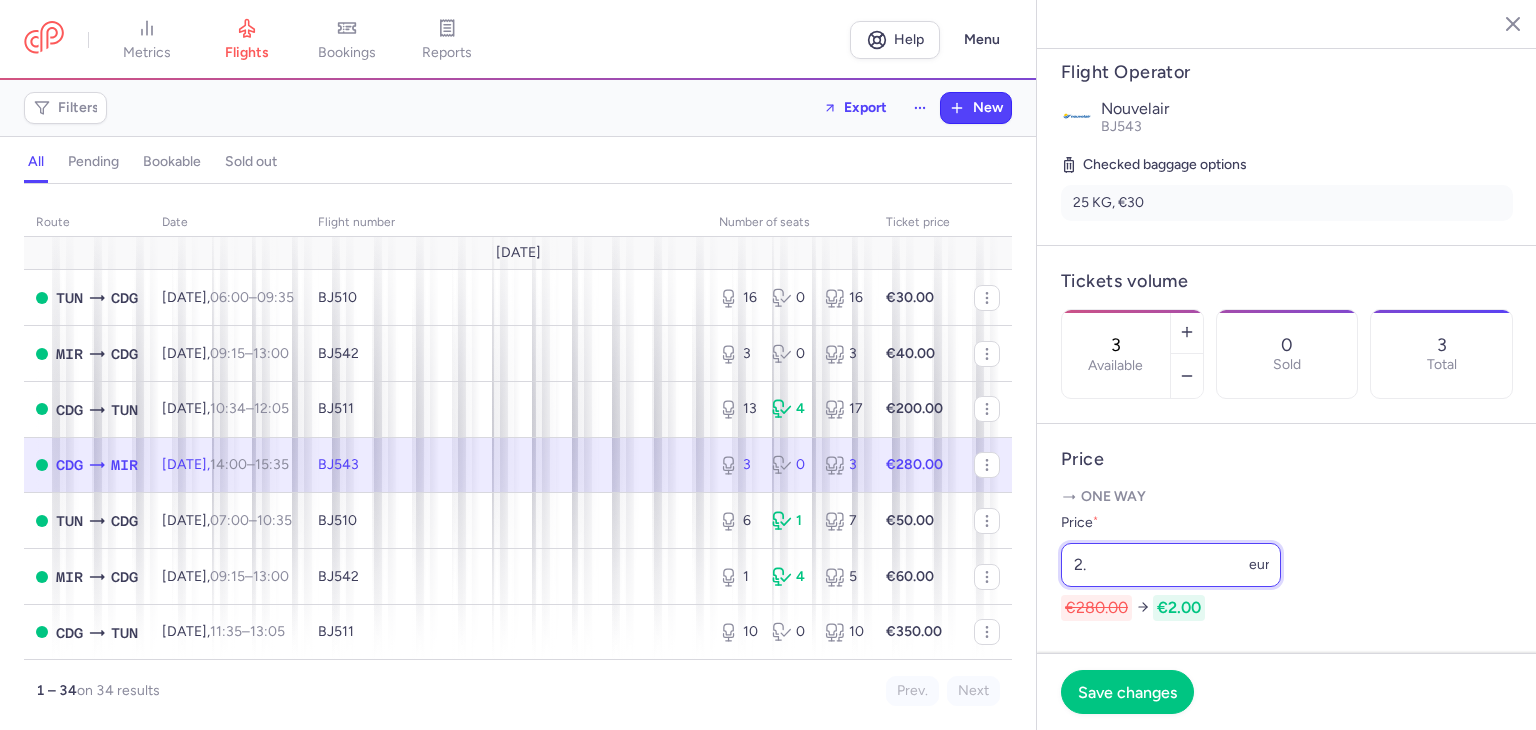 click on "2." at bounding box center [1171, 565] 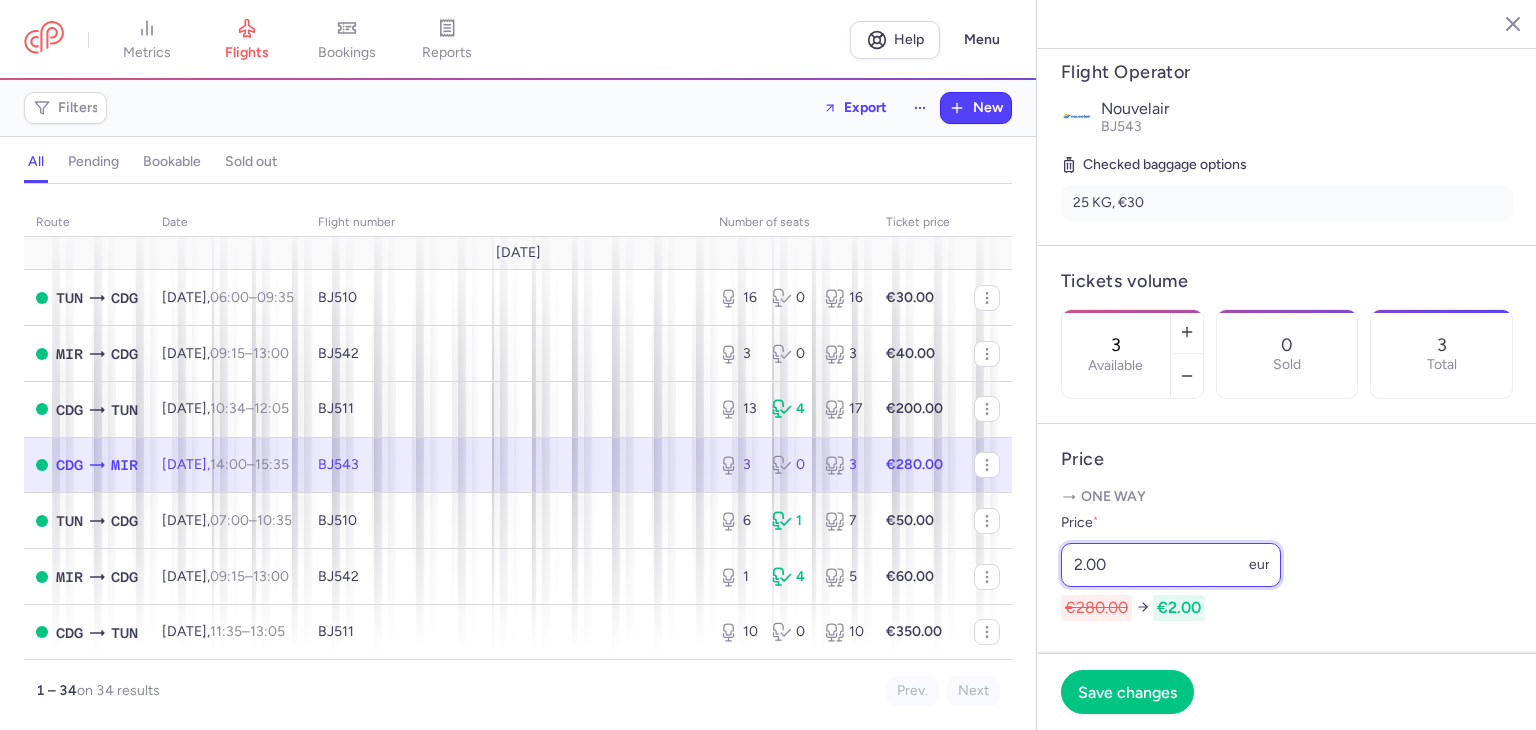 click on "2.00" at bounding box center (1171, 565) 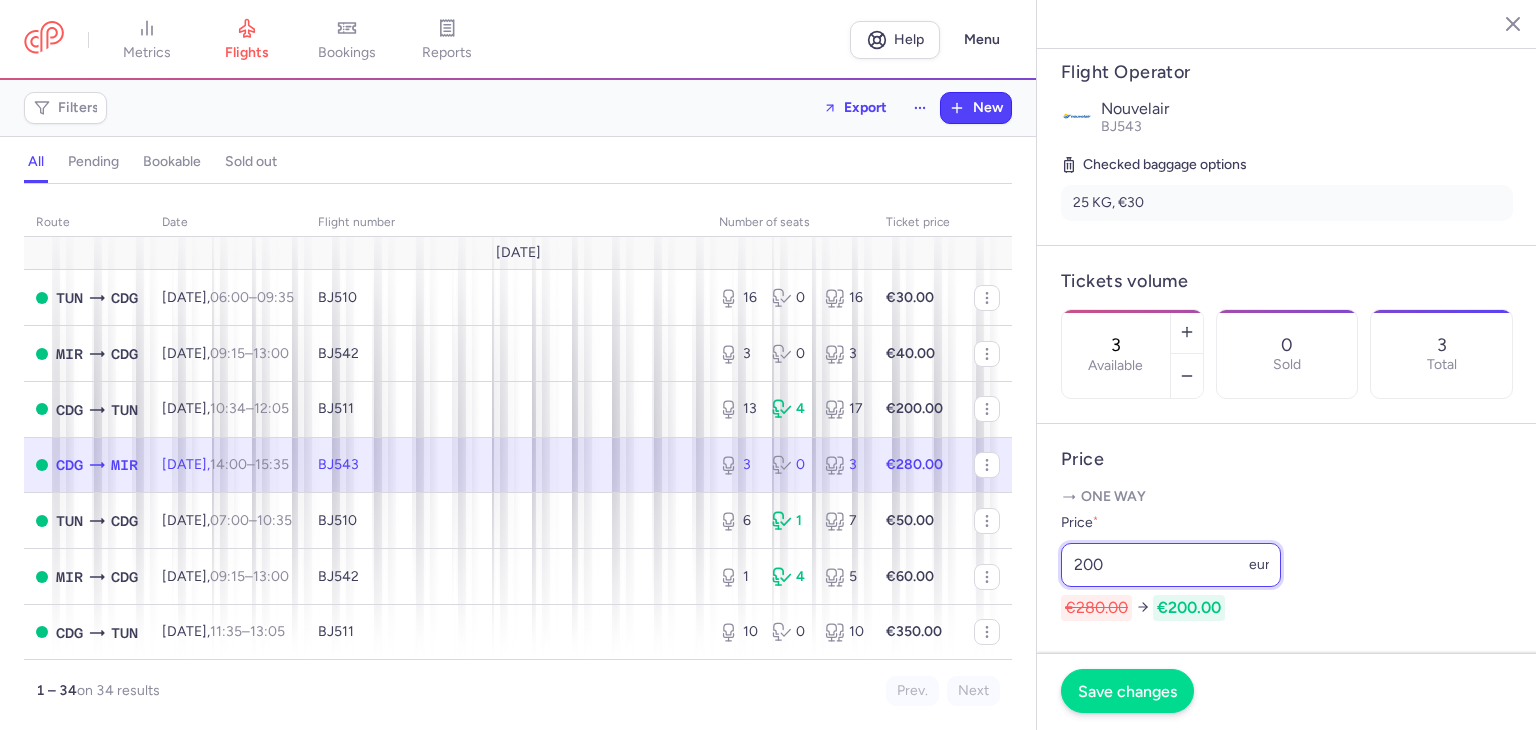 type on "200" 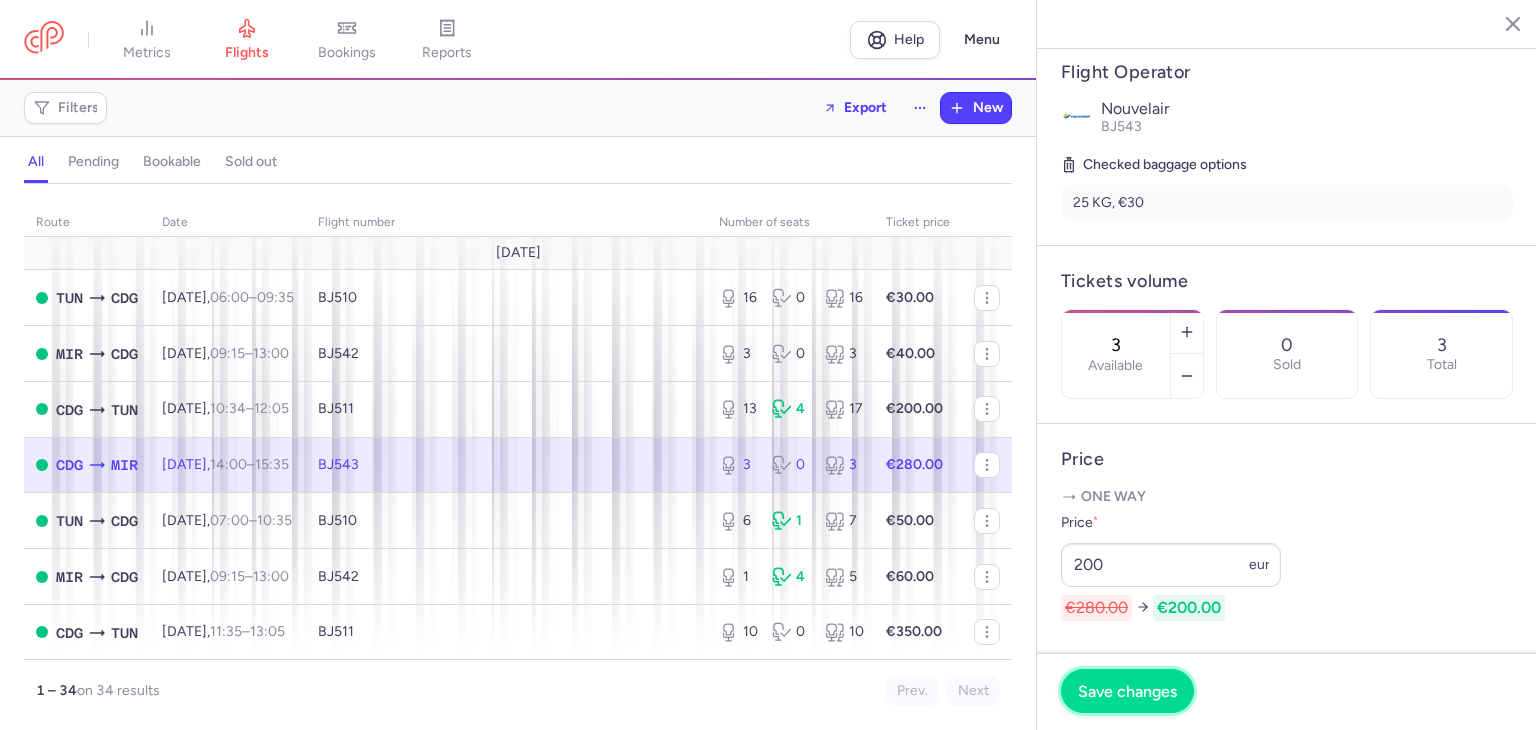 click on "Save changes" at bounding box center [1127, 691] 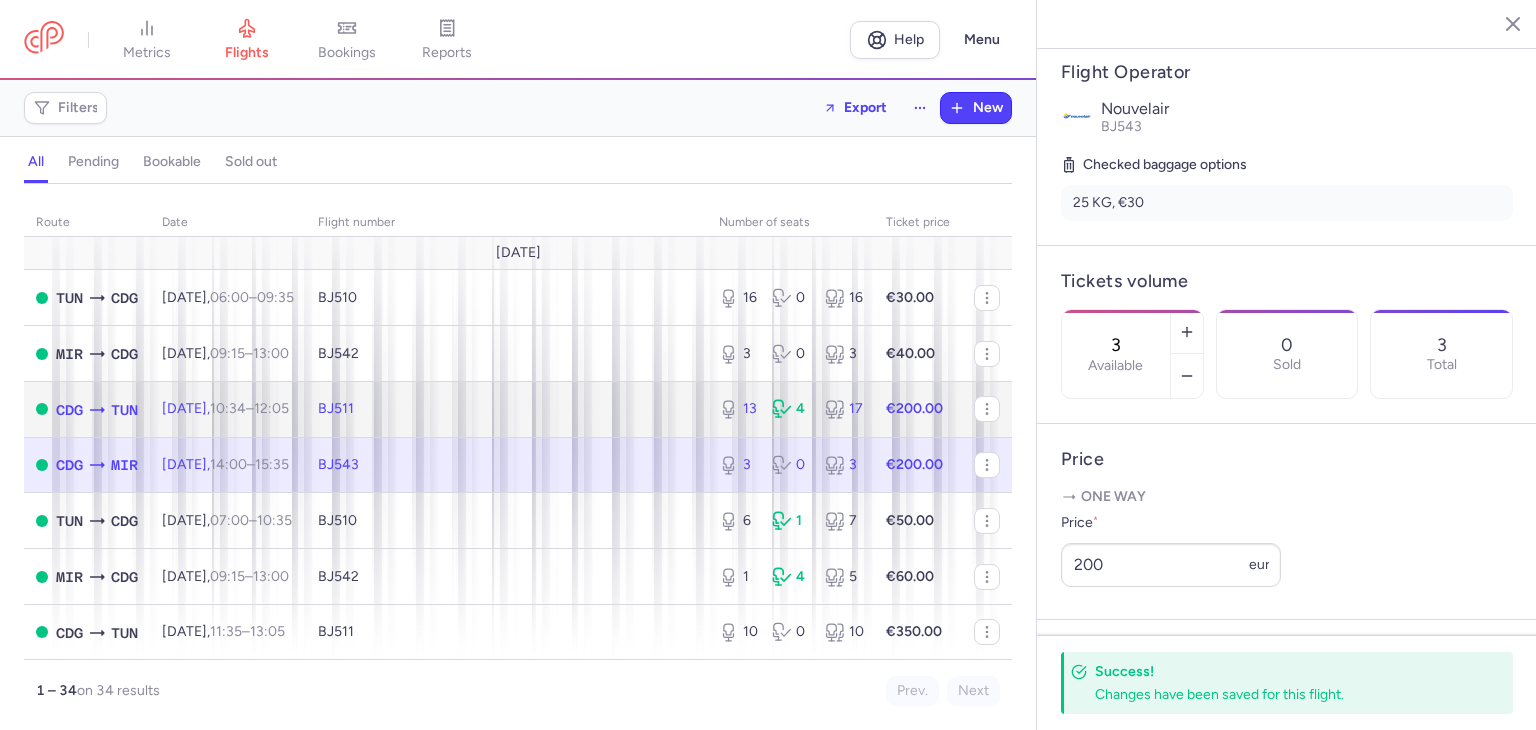click on "BJ511" at bounding box center [506, 409] 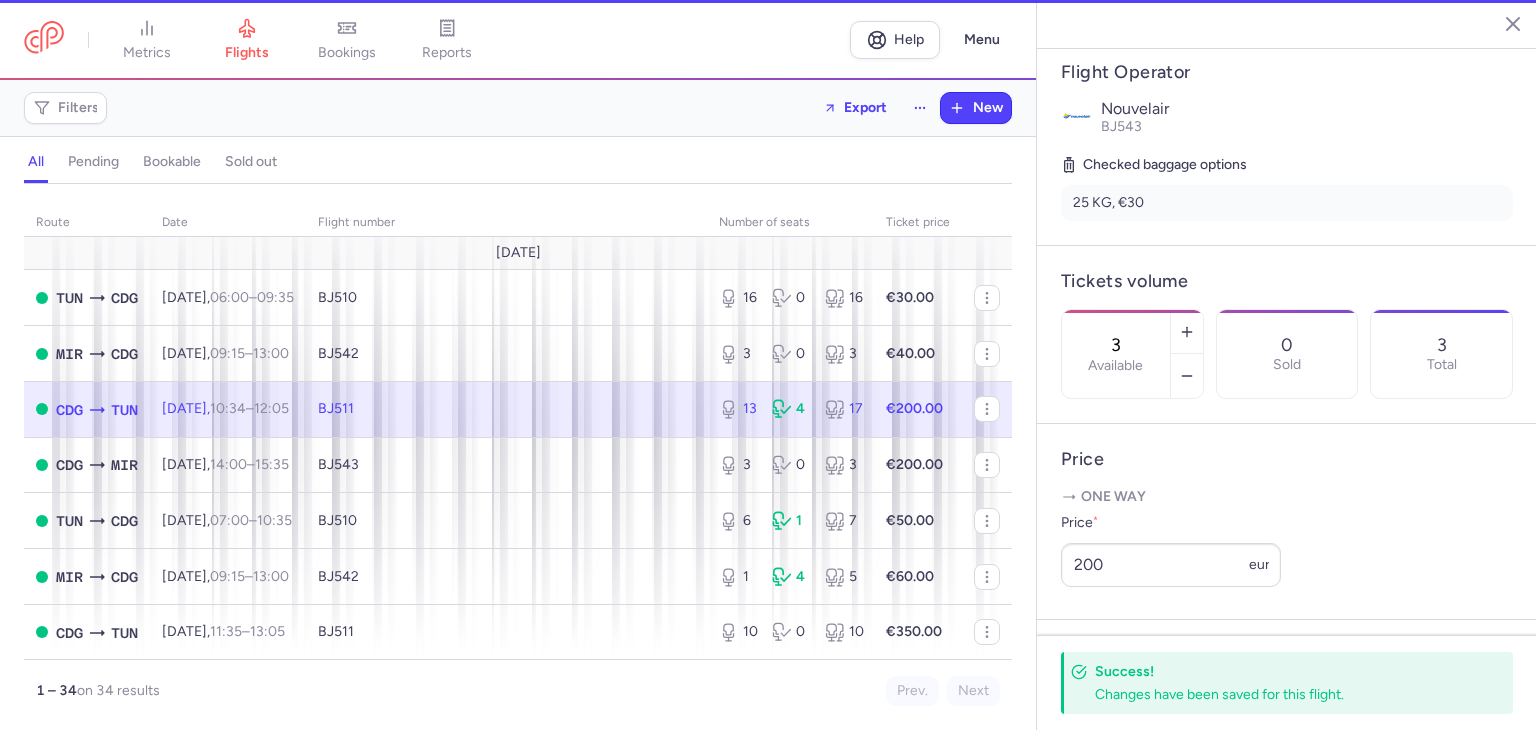 type on "13" 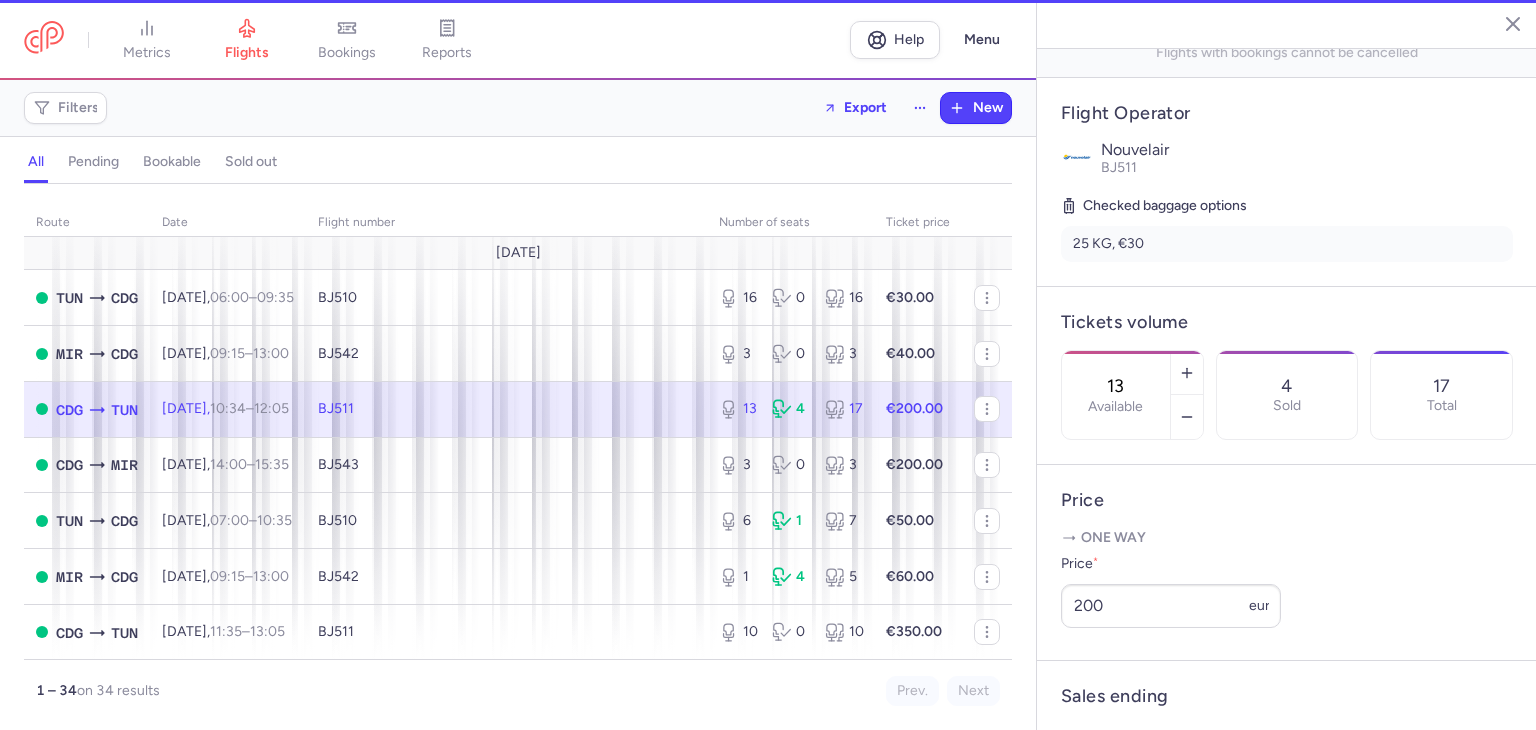 scroll, scrollTop: 388, scrollLeft: 0, axis: vertical 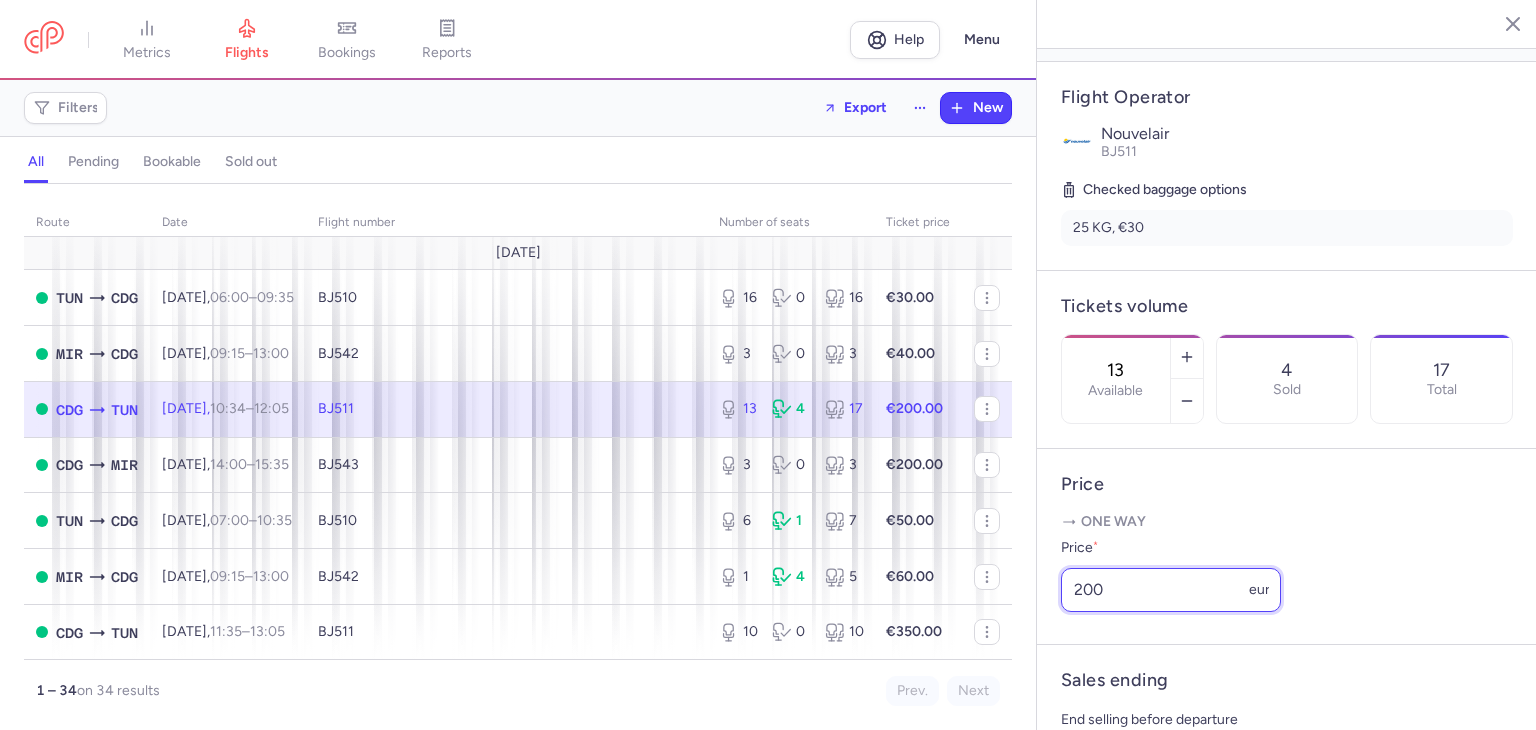 click on "200" at bounding box center (1171, 590) 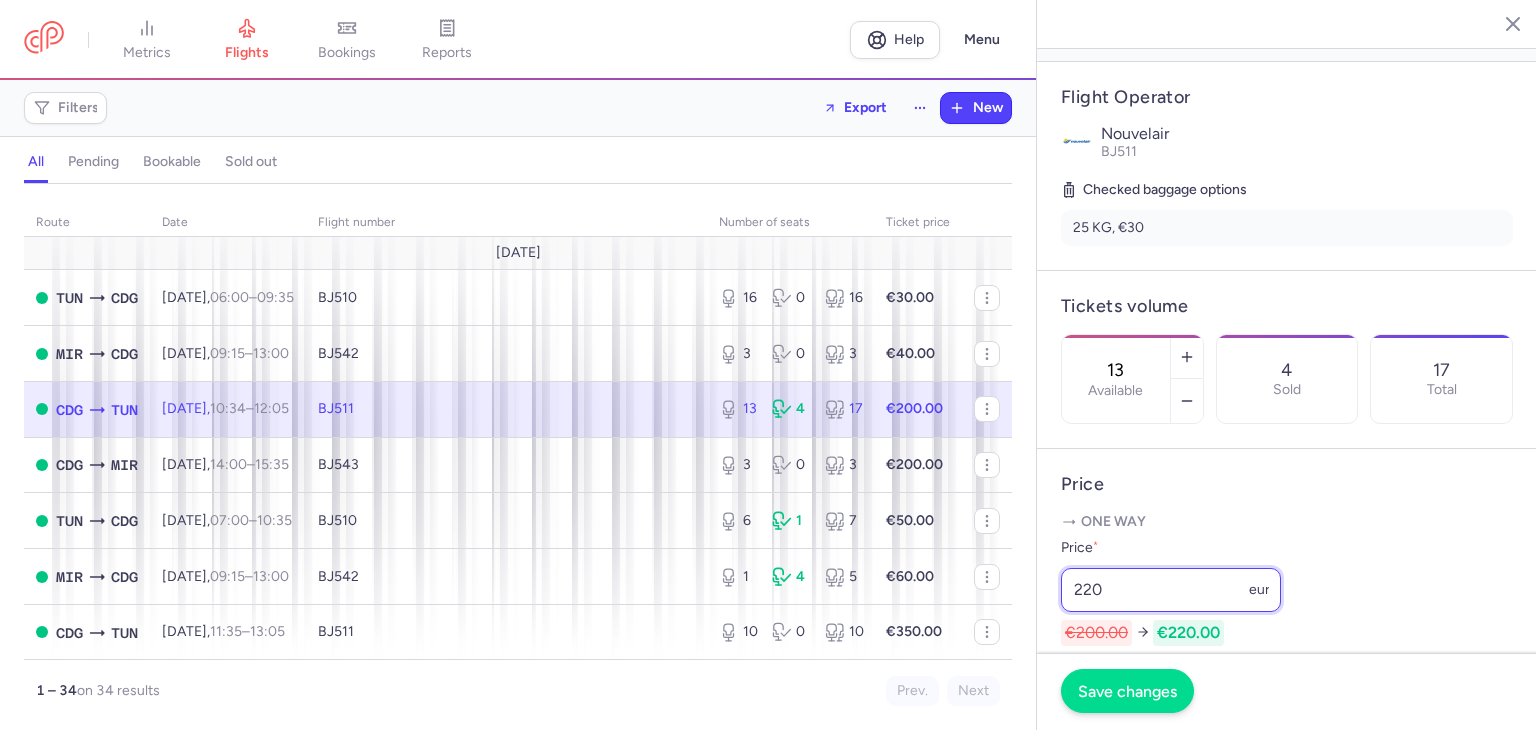 type on "220" 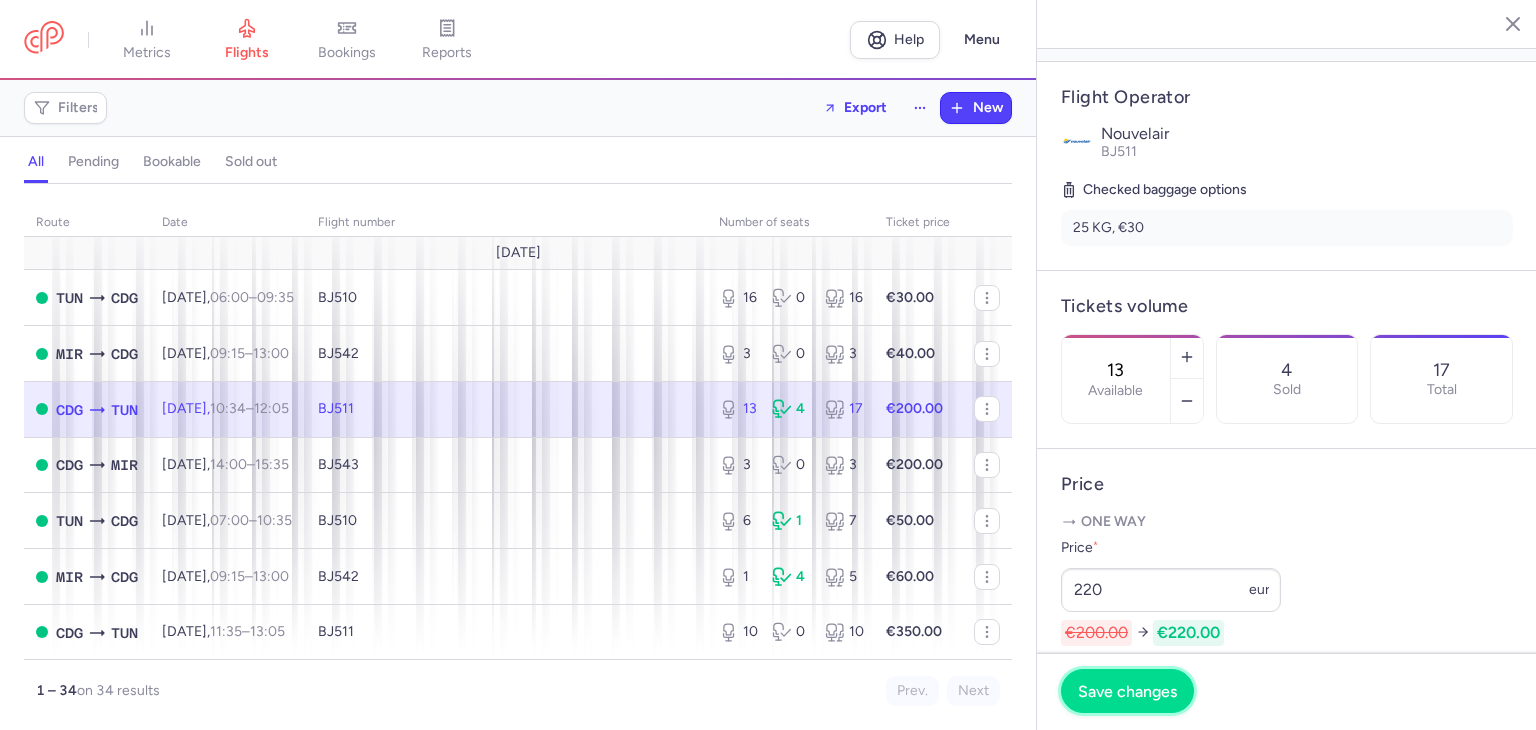 click on "Save changes" at bounding box center (1127, 691) 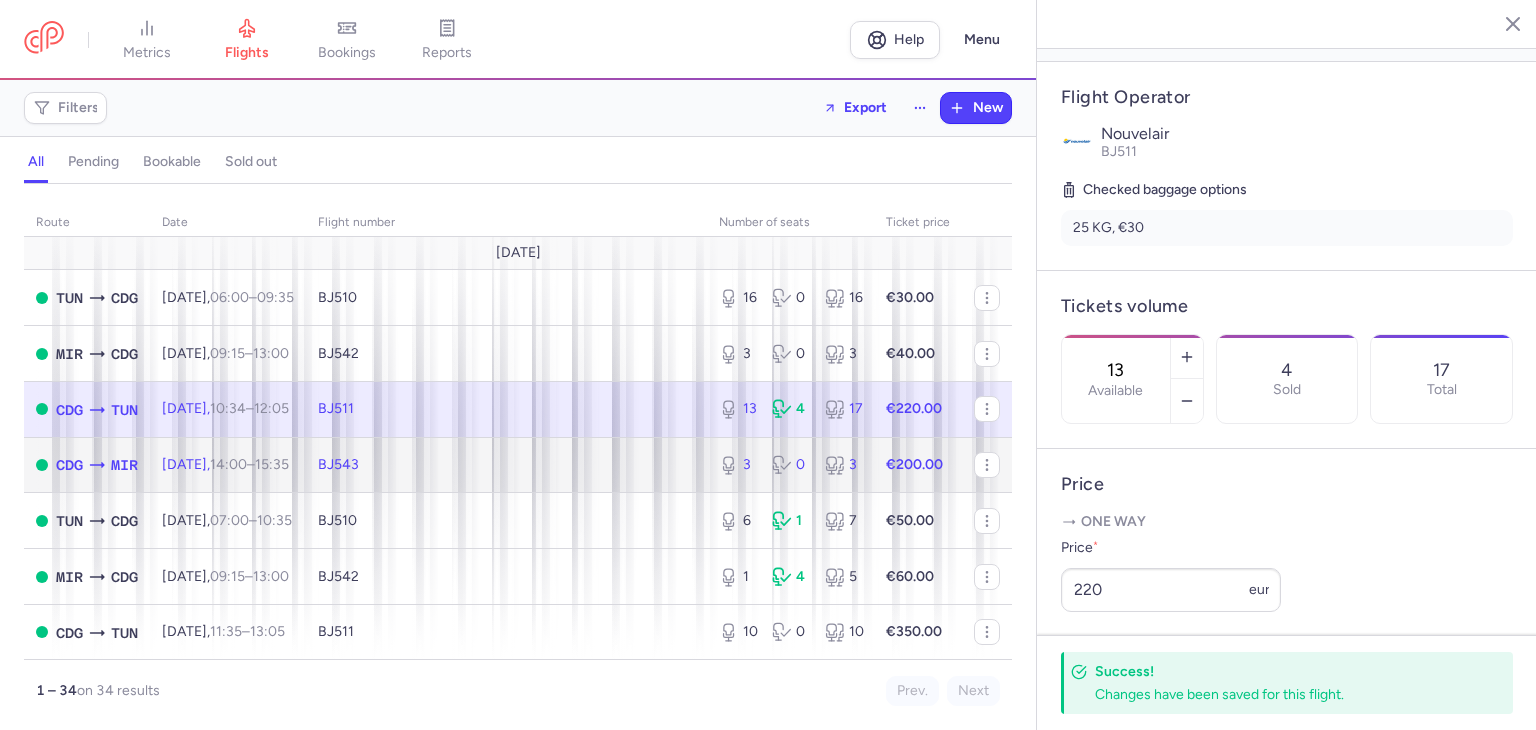 click on "BJ543" at bounding box center (506, 465) 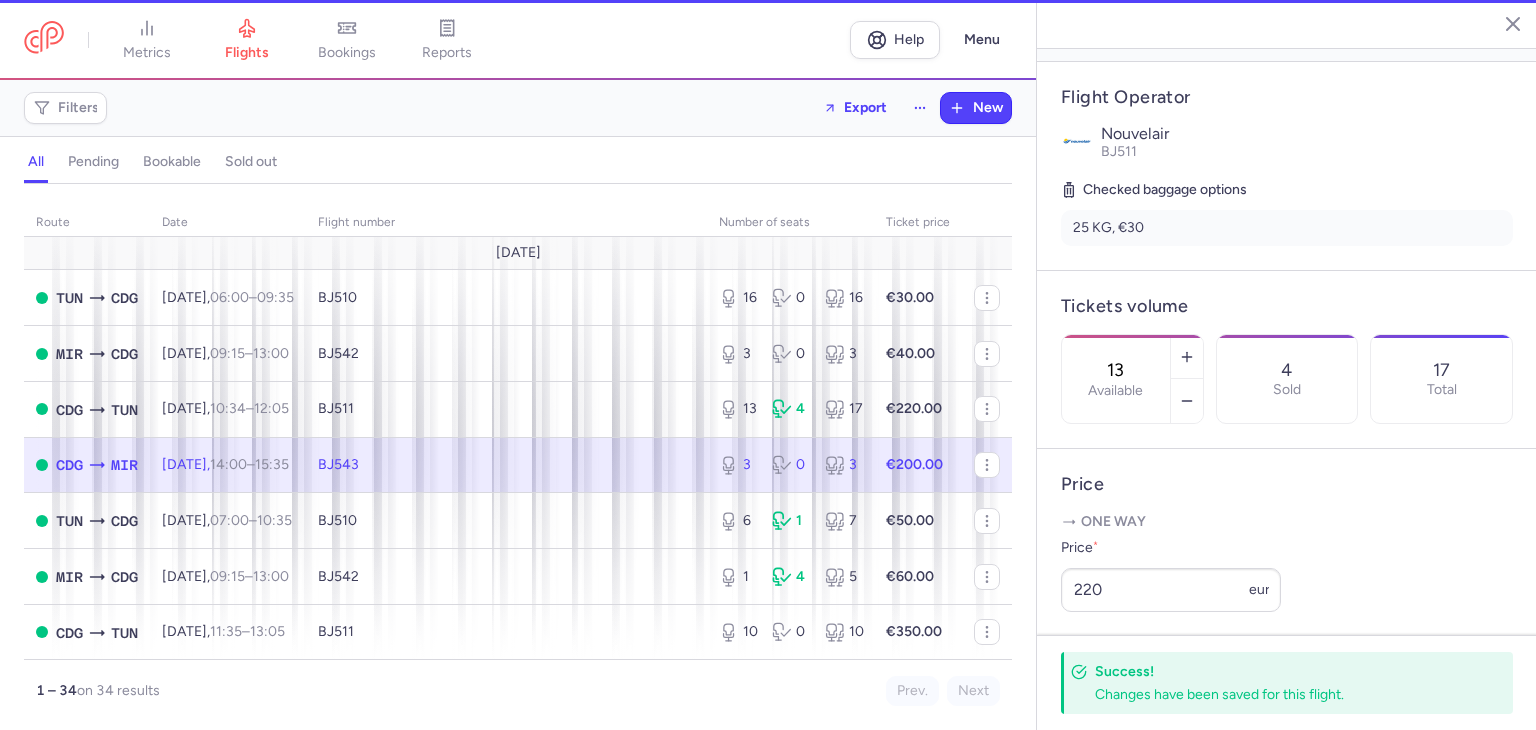 type on "3" 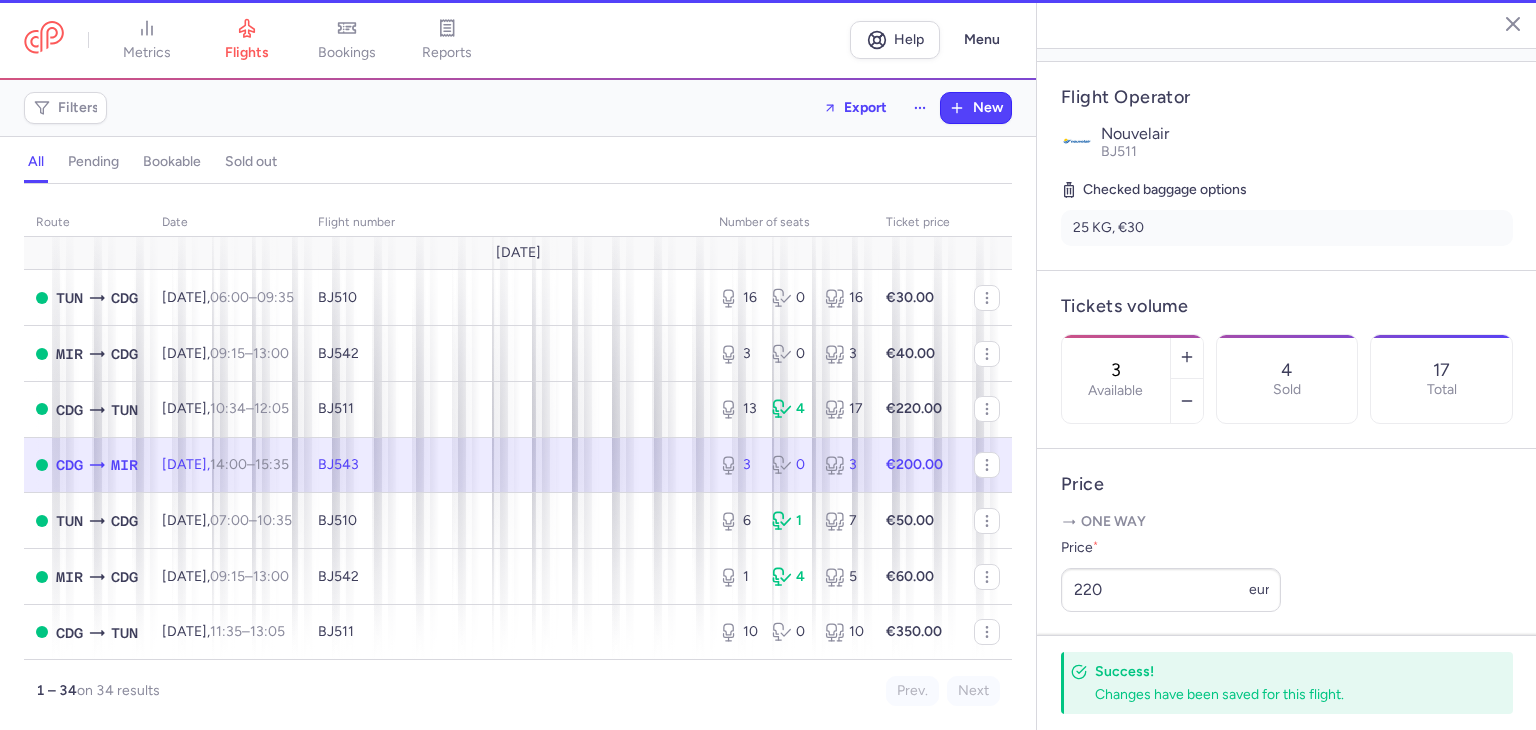 scroll, scrollTop: 372, scrollLeft: 0, axis: vertical 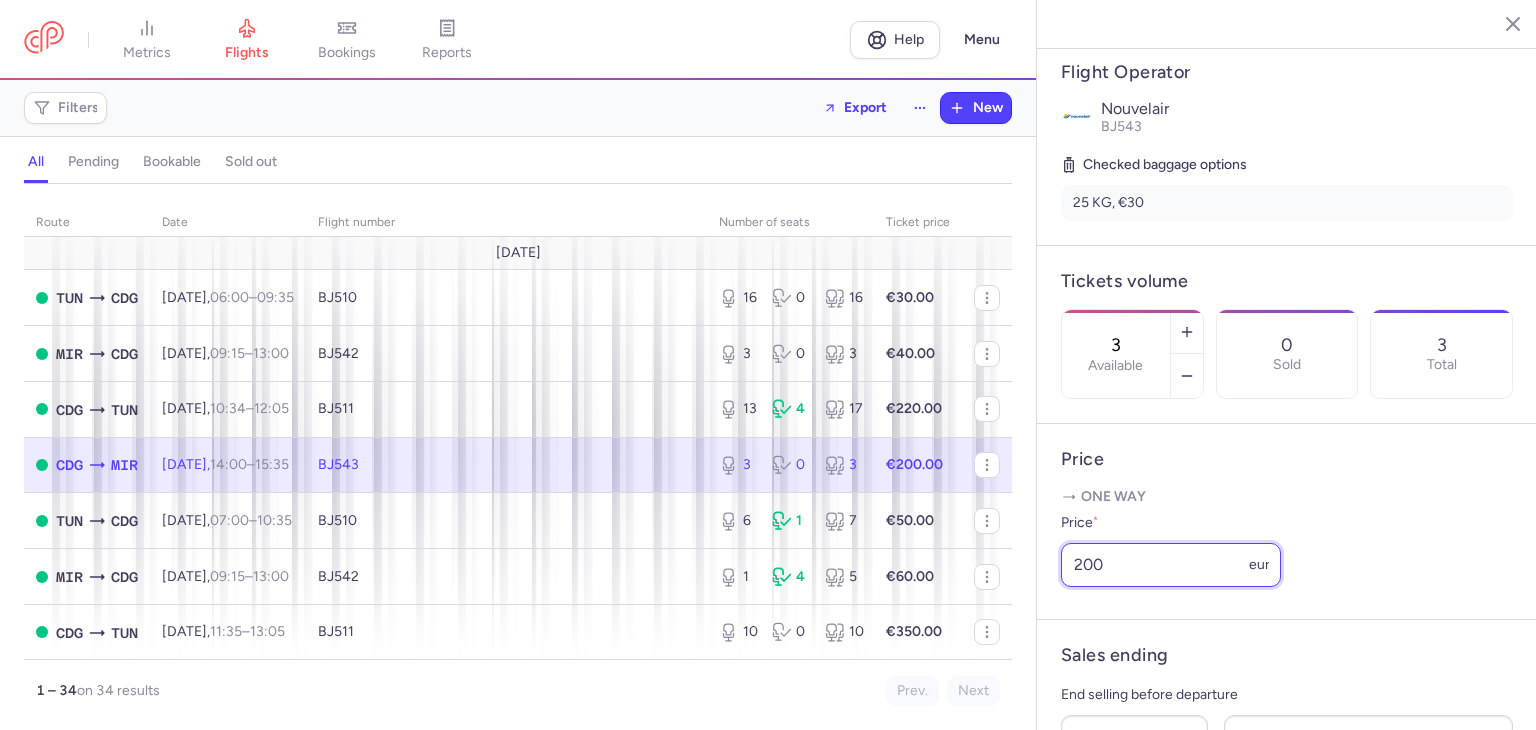 click on "200" at bounding box center (1171, 565) 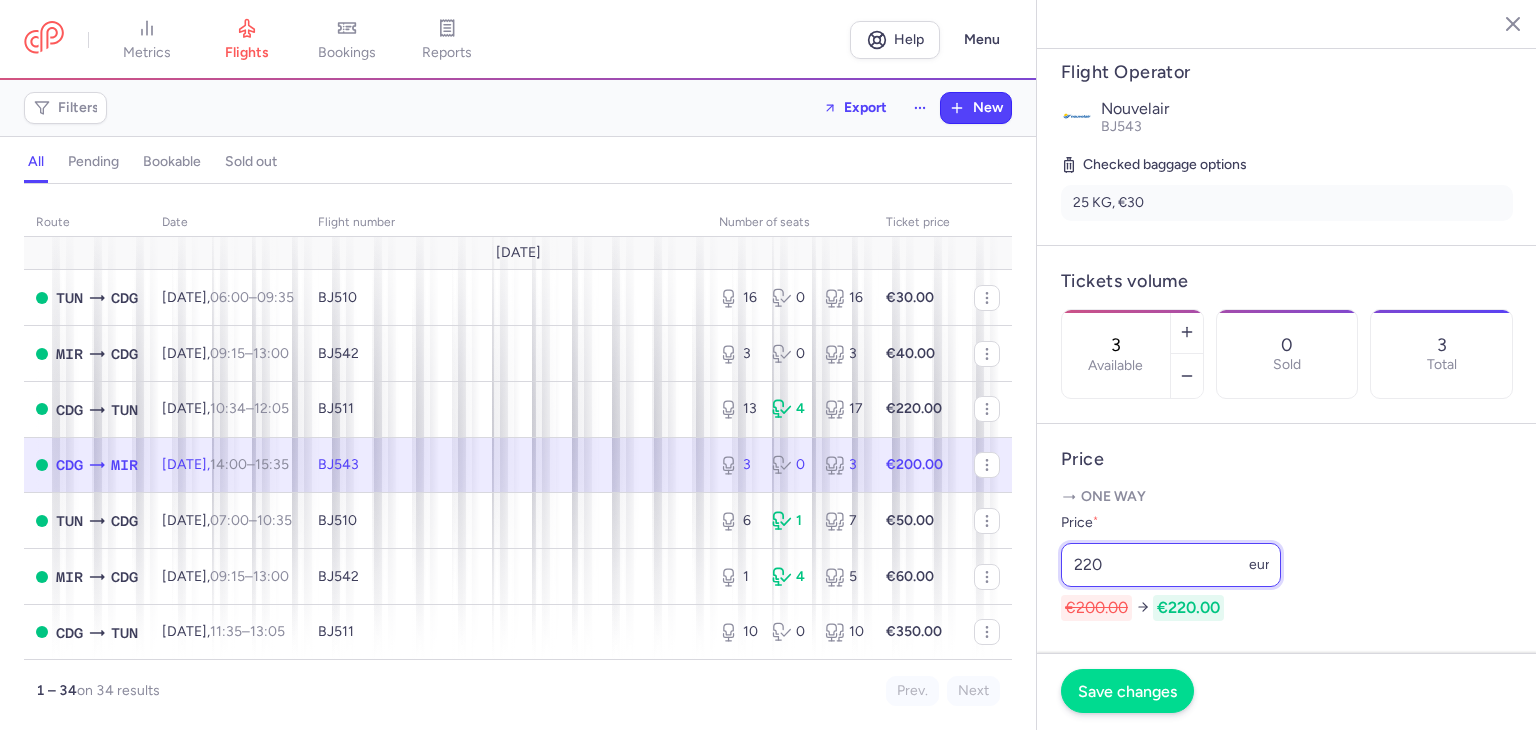 type on "220" 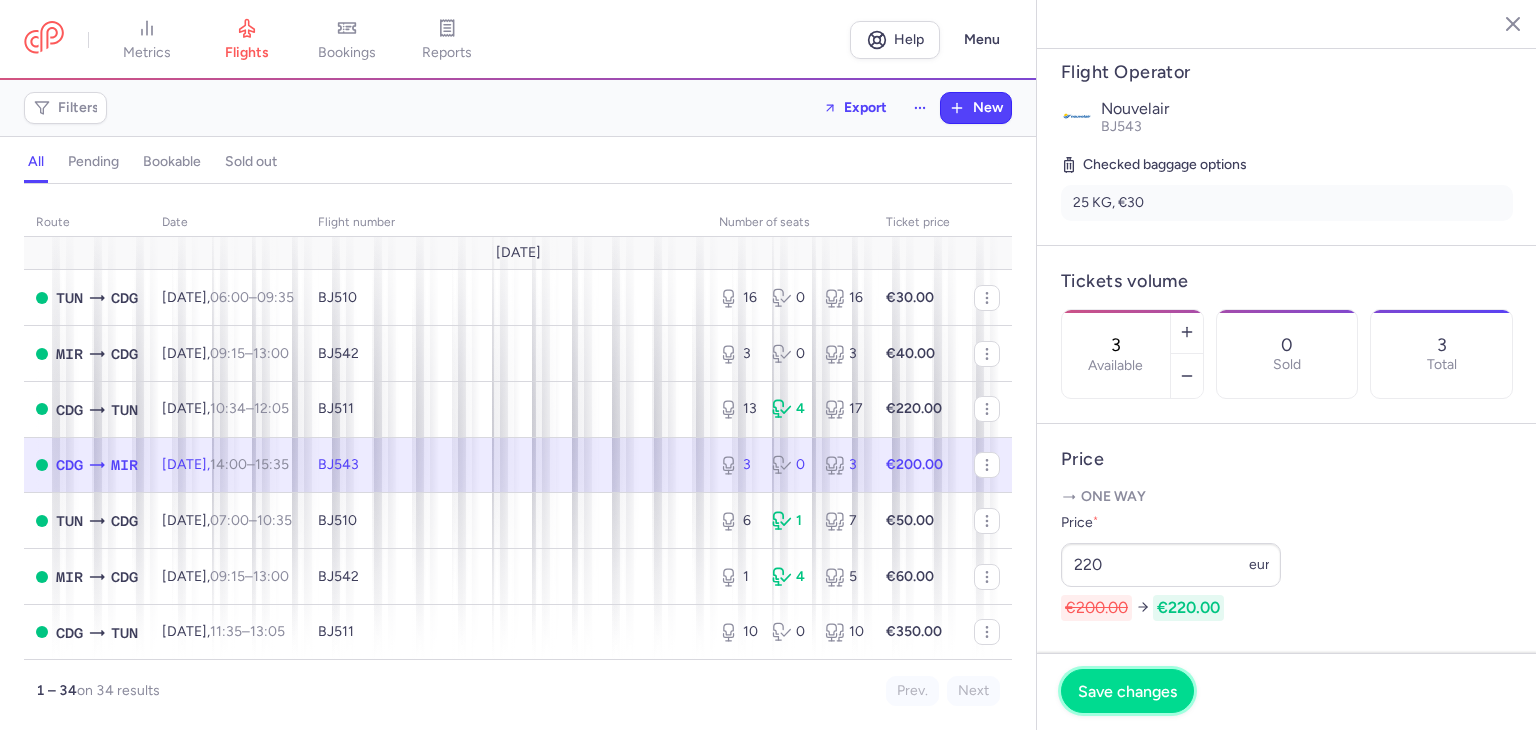 click on "Save changes" at bounding box center [1127, 691] 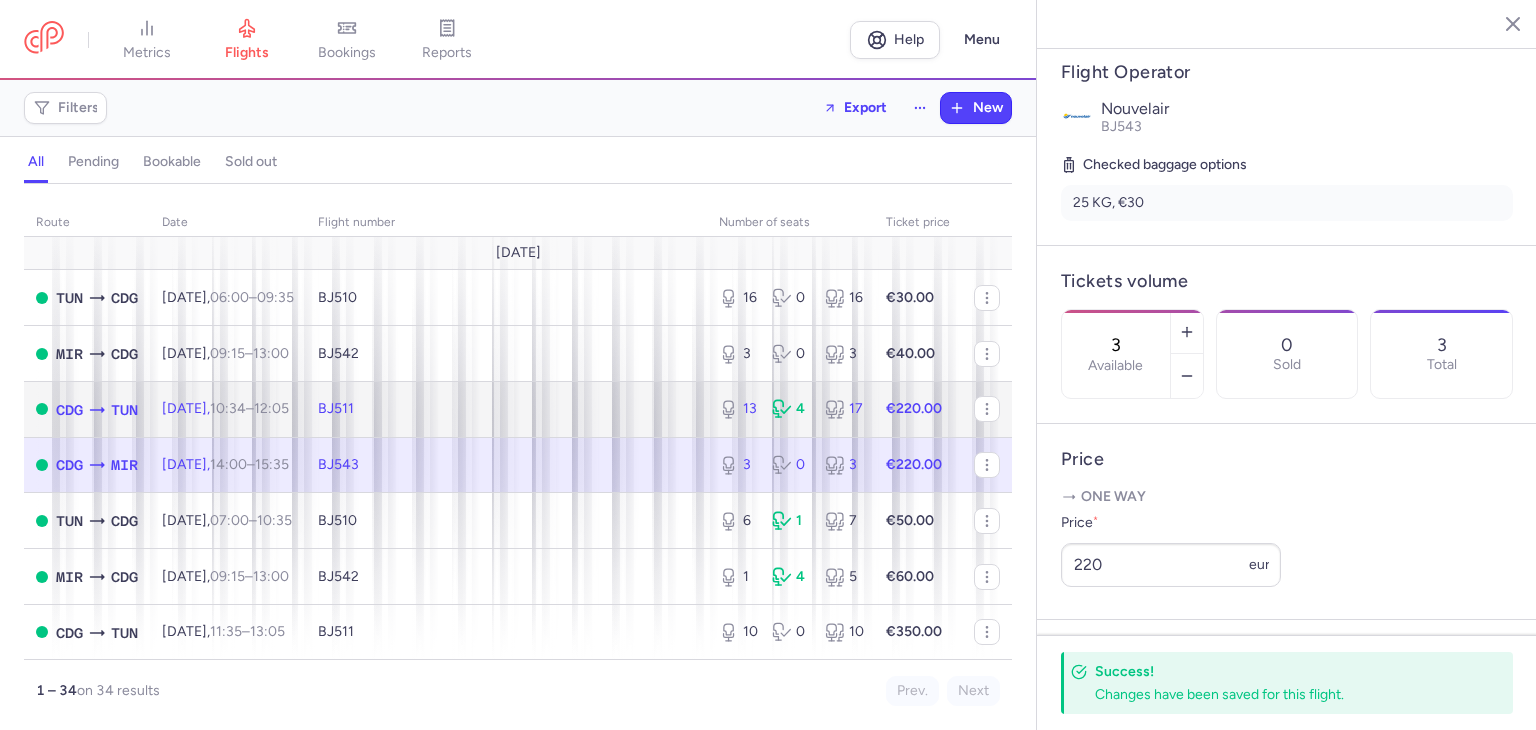 click on "13 4 17" at bounding box center (790, 409) 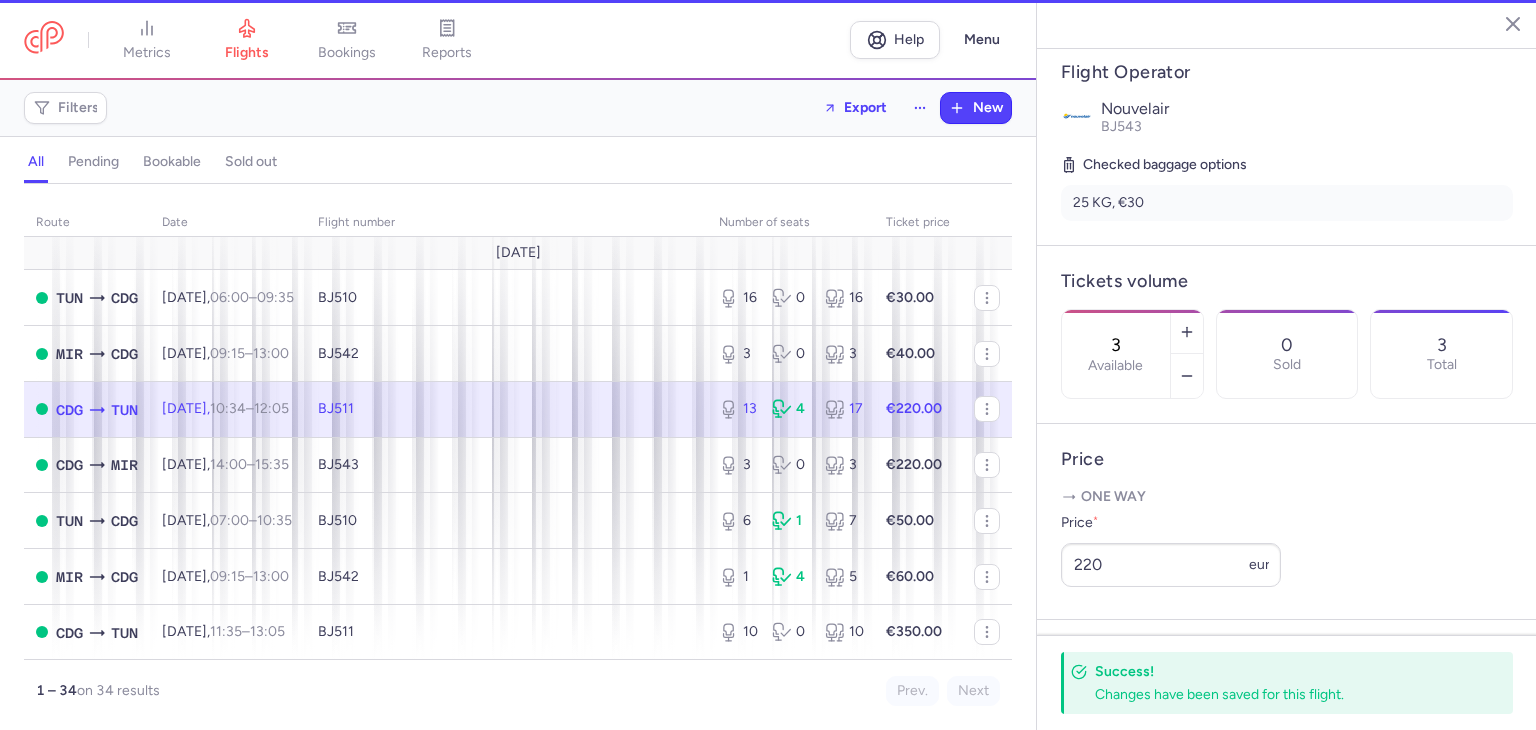 type on "13" 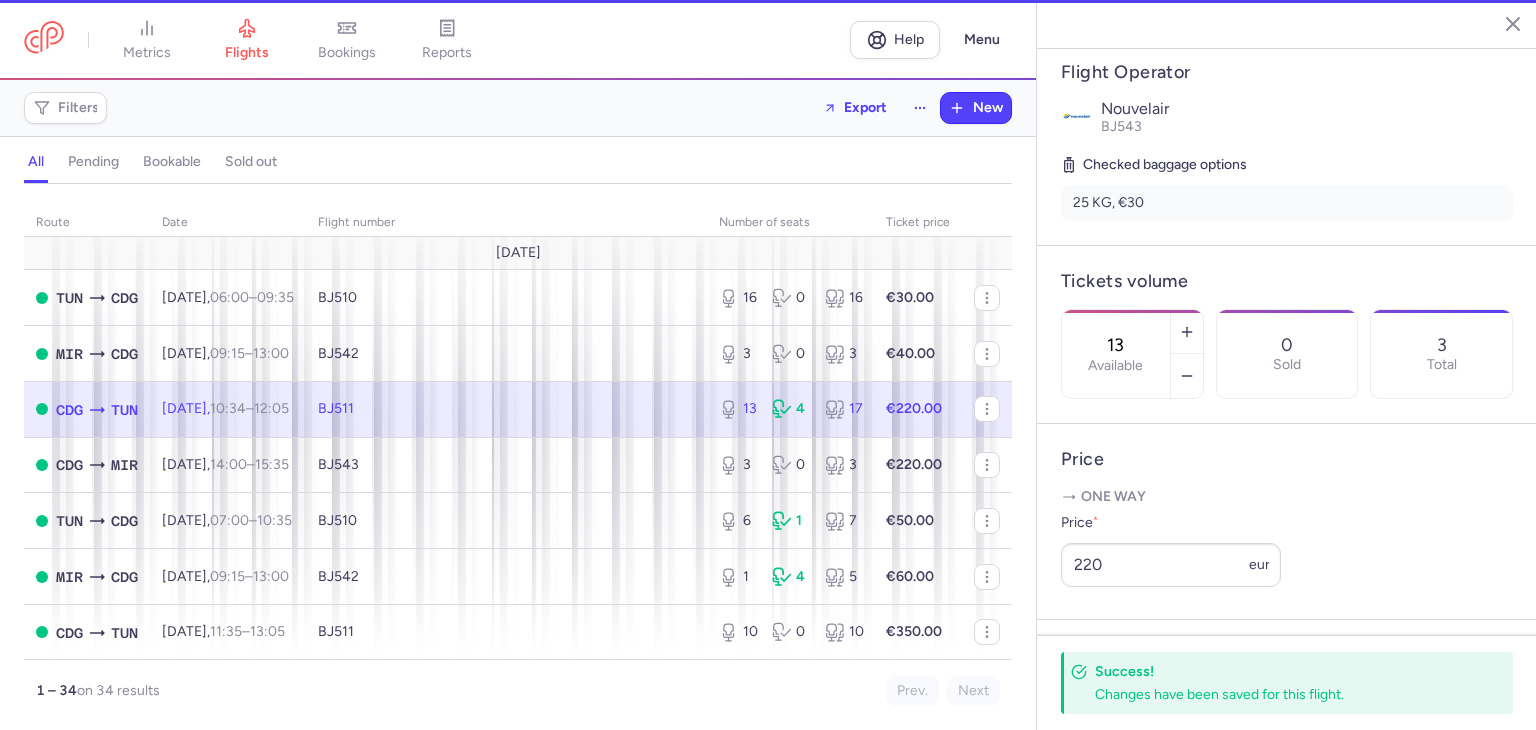 scroll, scrollTop: 388, scrollLeft: 0, axis: vertical 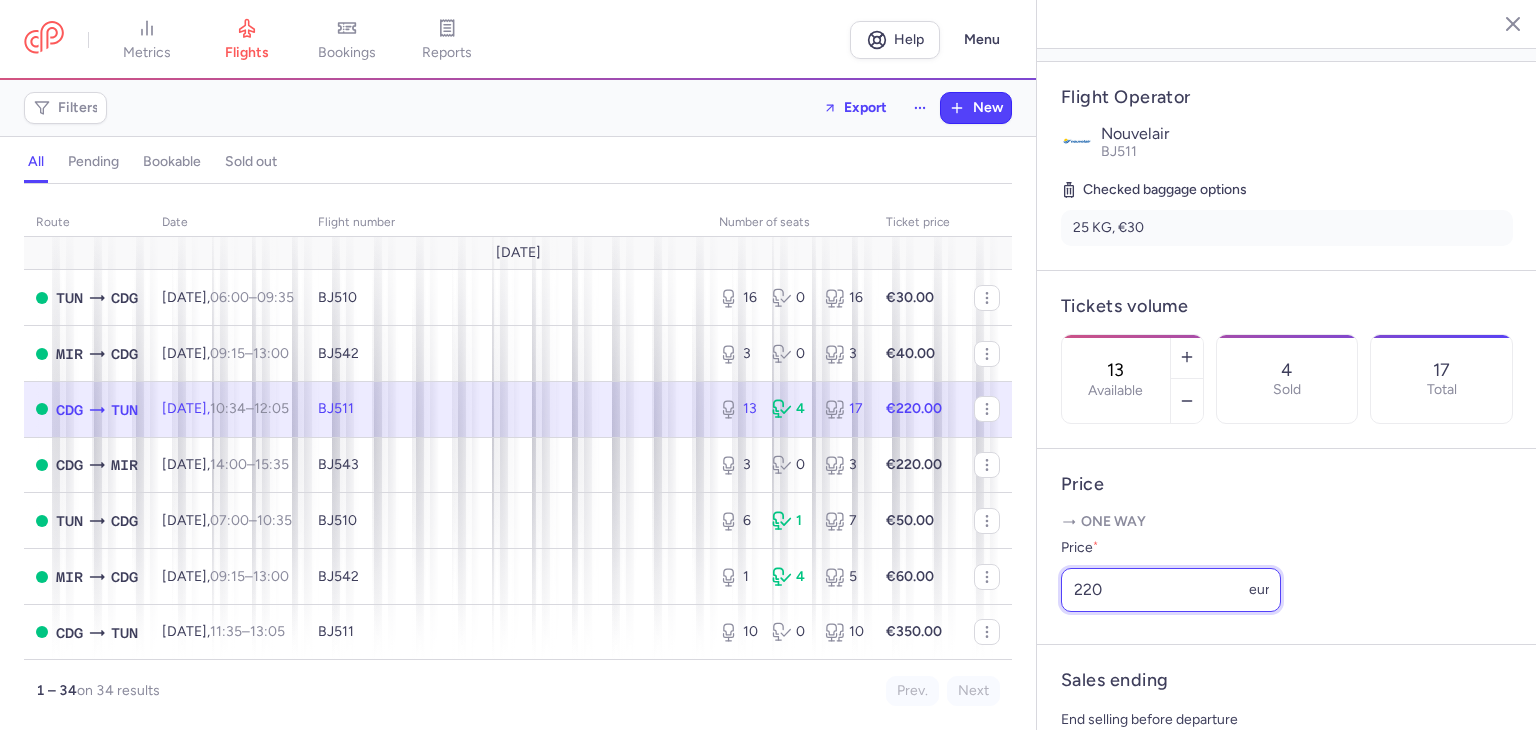 click on "220" at bounding box center (1171, 590) 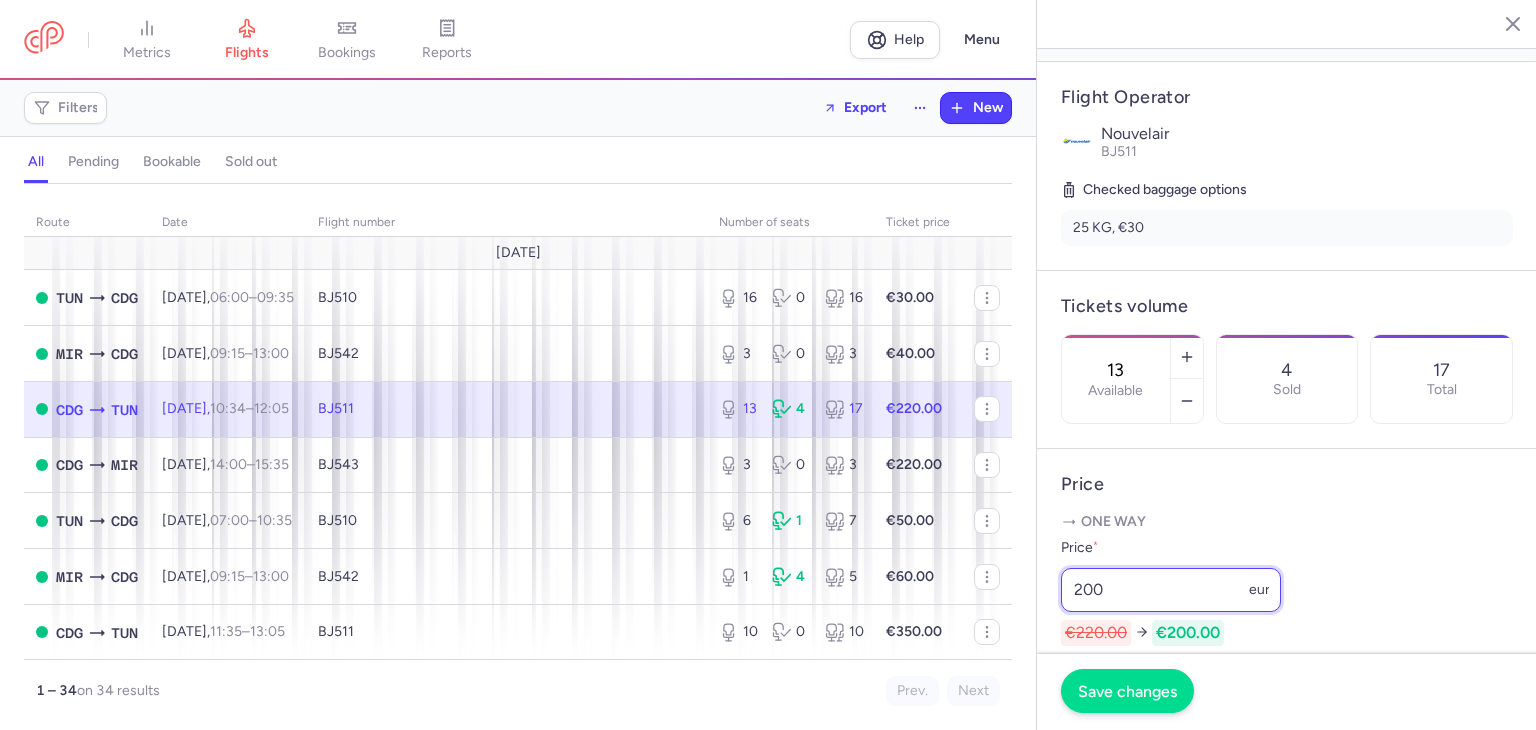 type on "200" 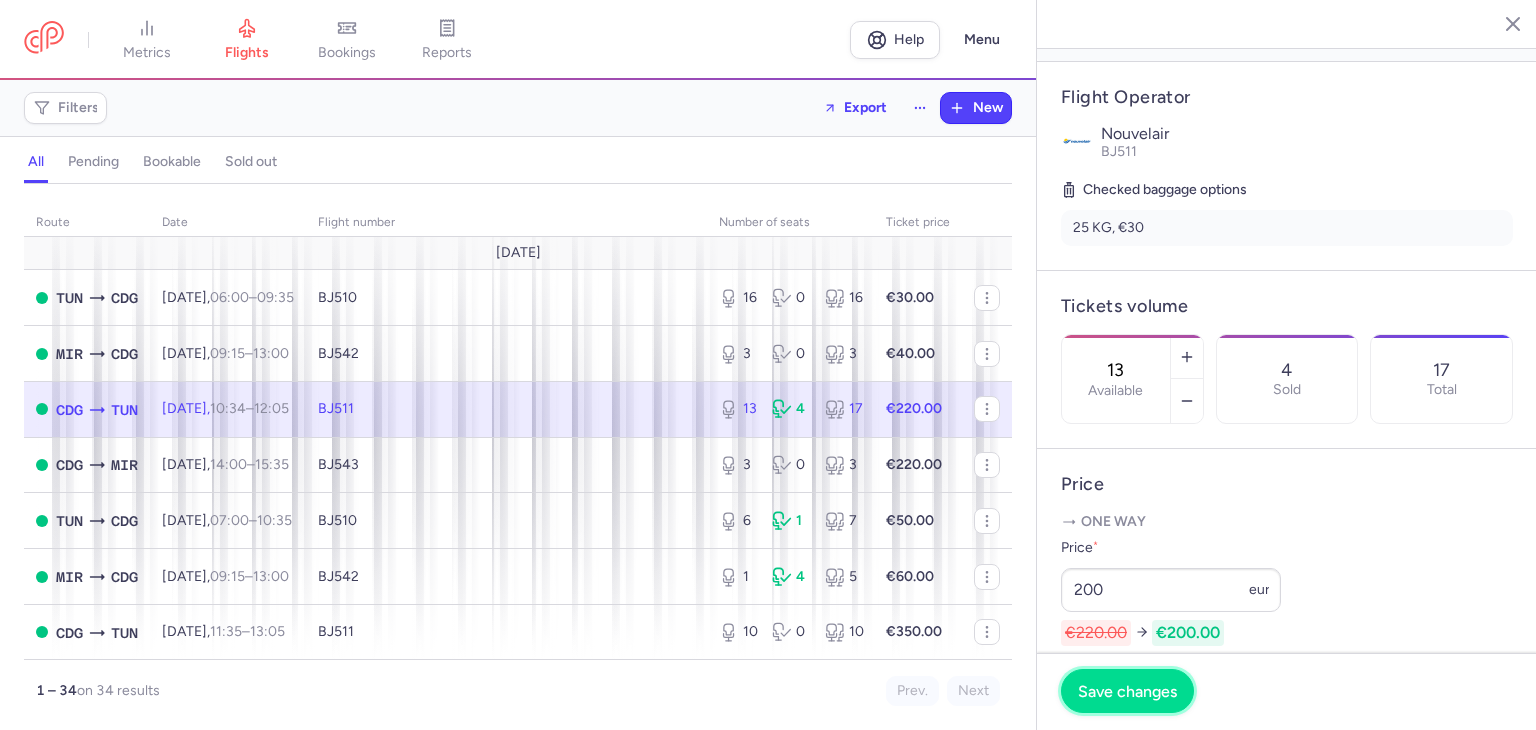 click on "Save changes" at bounding box center [1127, 691] 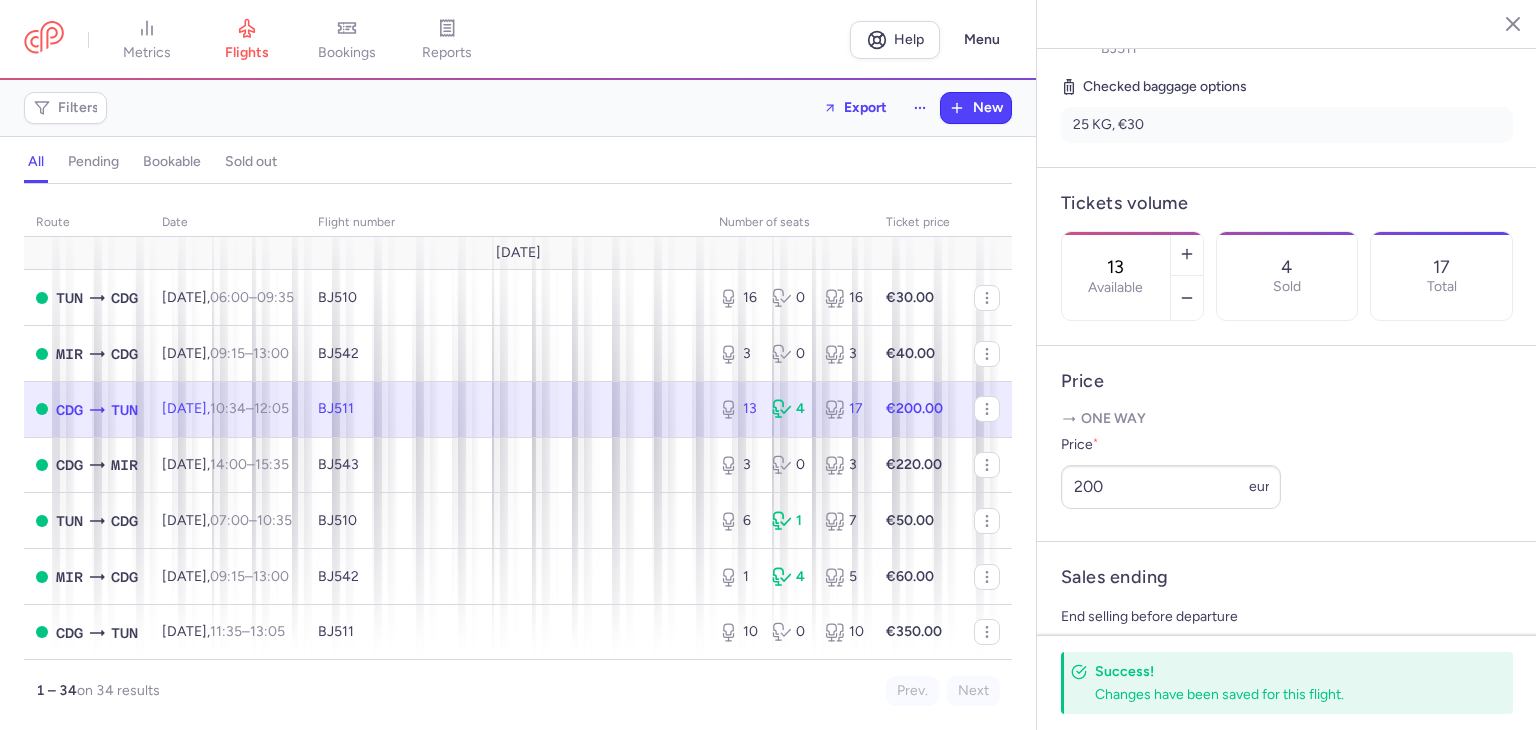 scroll, scrollTop: 487, scrollLeft: 0, axis: vertical 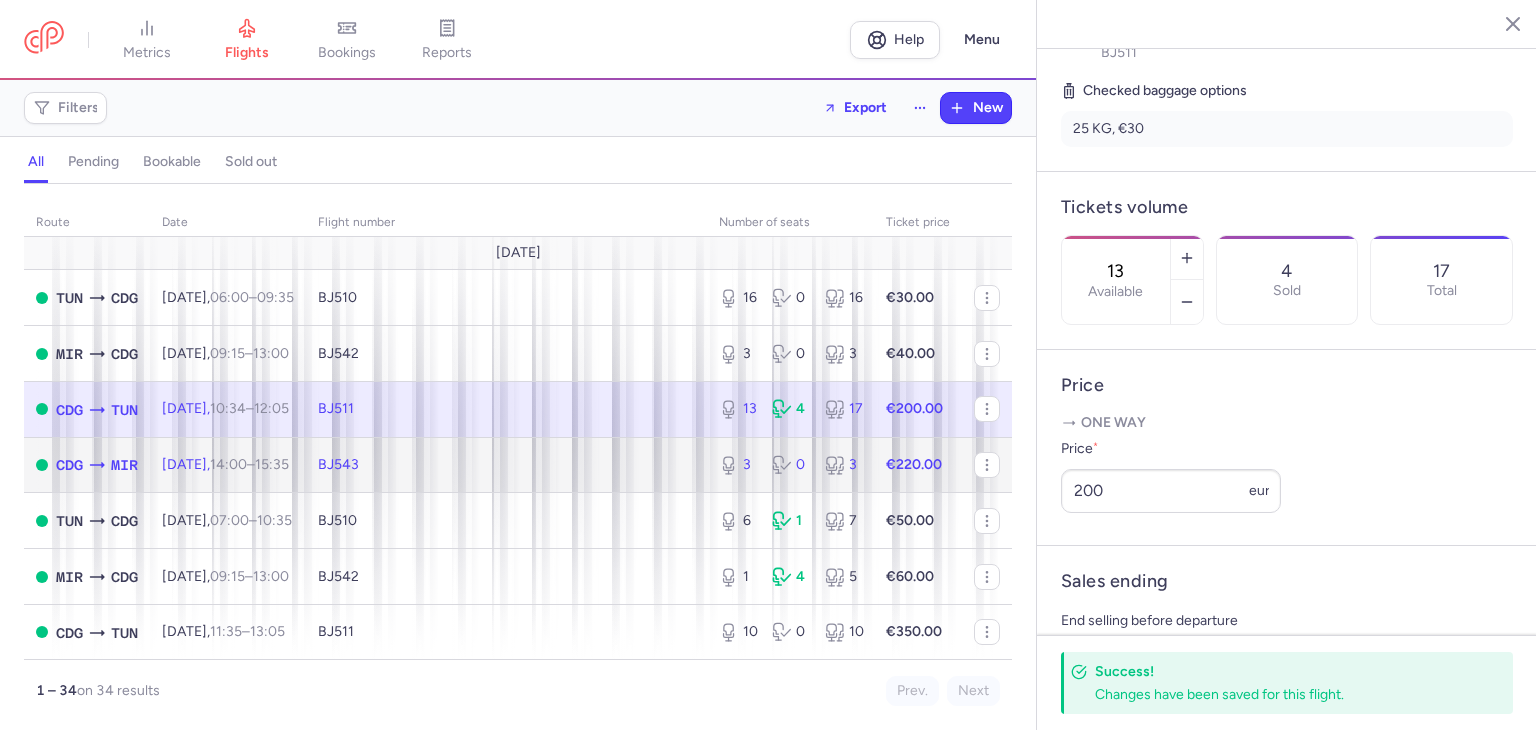 click on "BJ543" at bounding box center (506, 465) 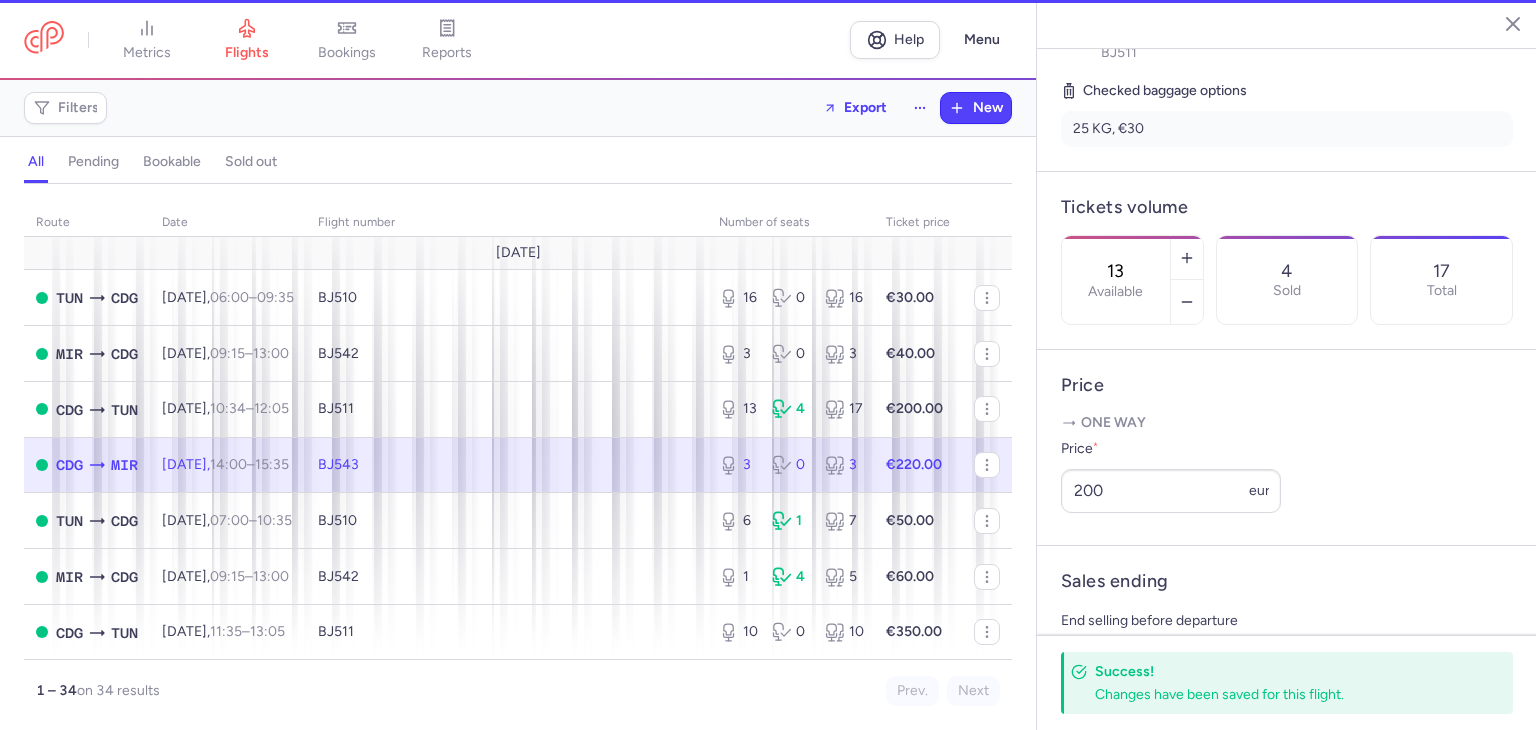type on "3" 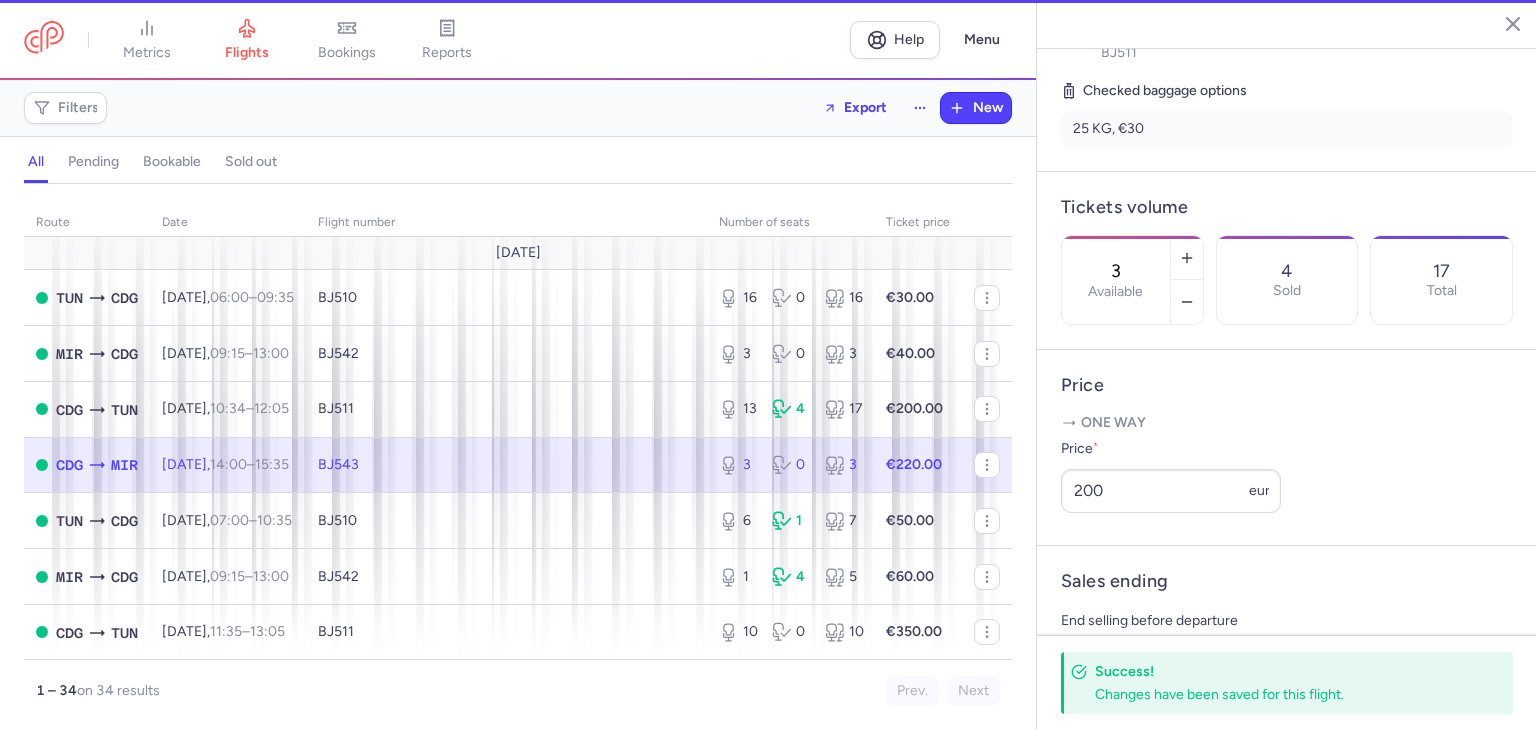 scroll, scrollTop: 471, scrollLeft: 0, axis: vertical 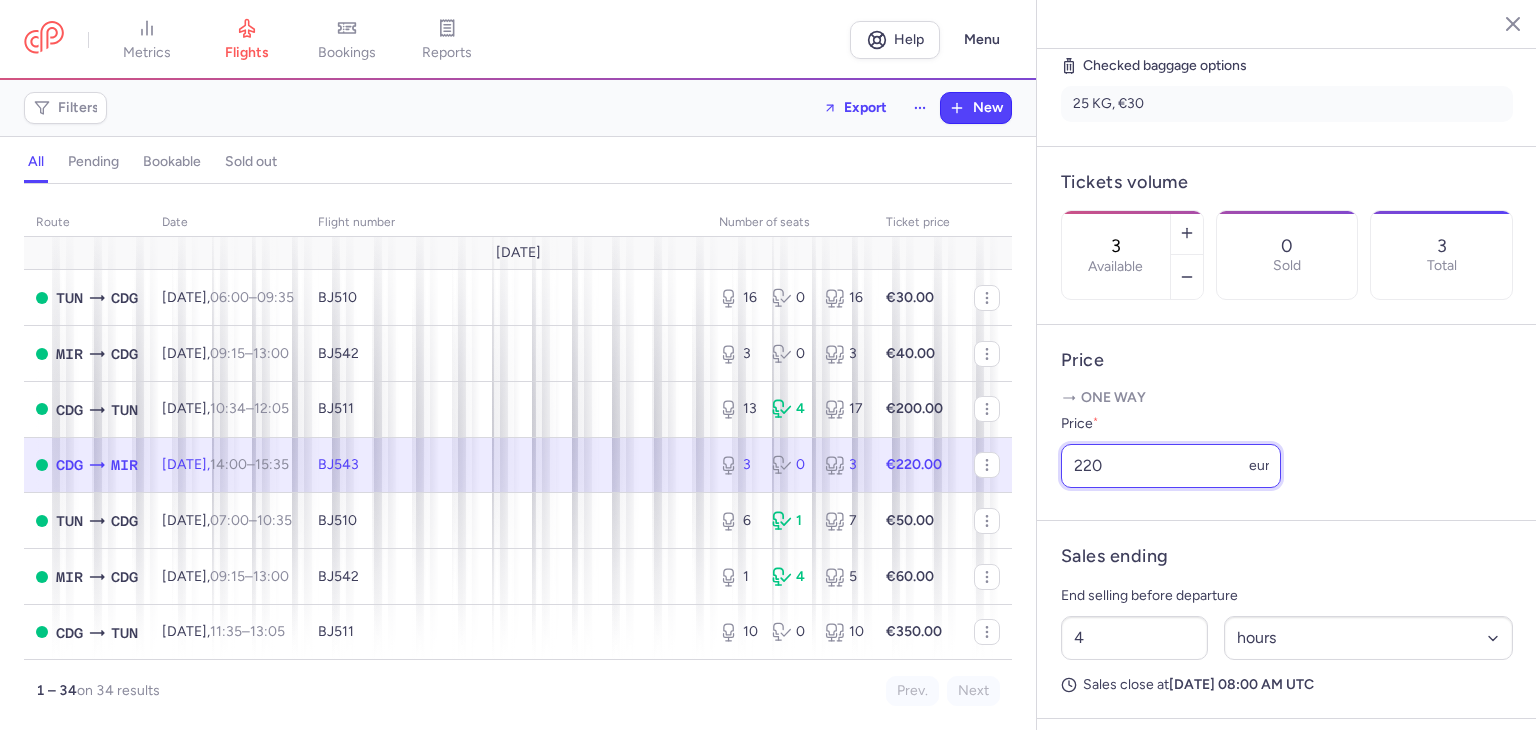 click on "220" at bounding box center (1171, 466) 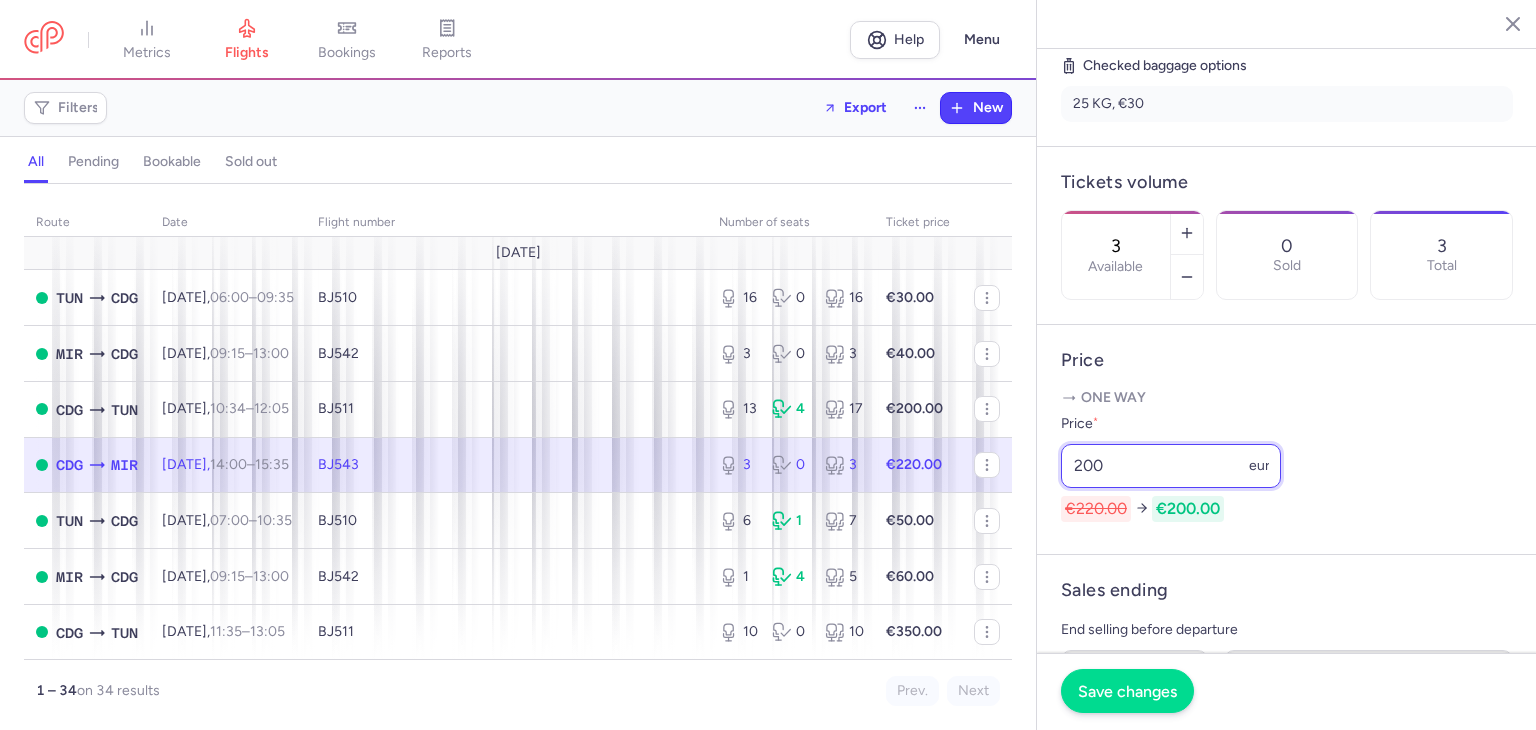 type on "200" 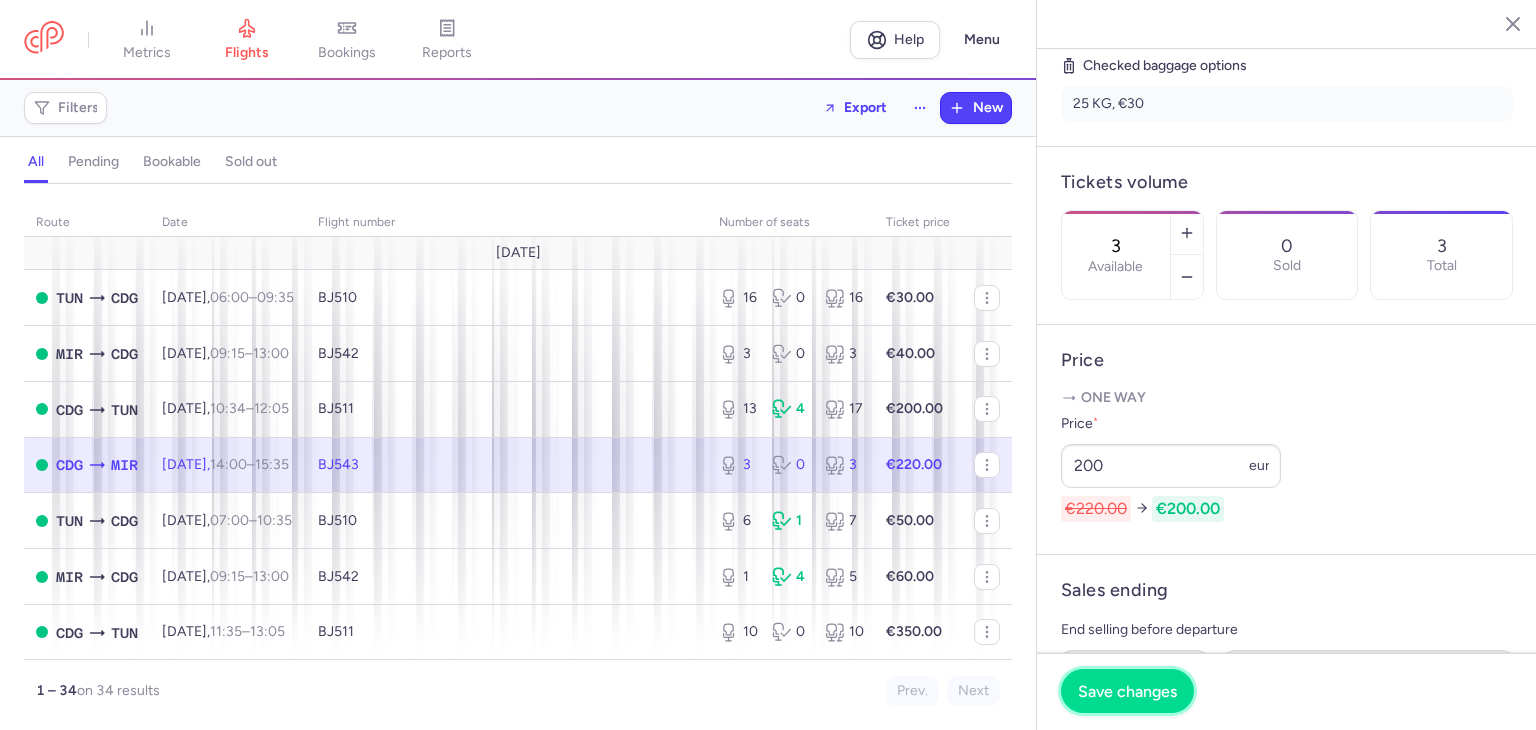 click on "Save changes" at bounding box center (1127, 691) 